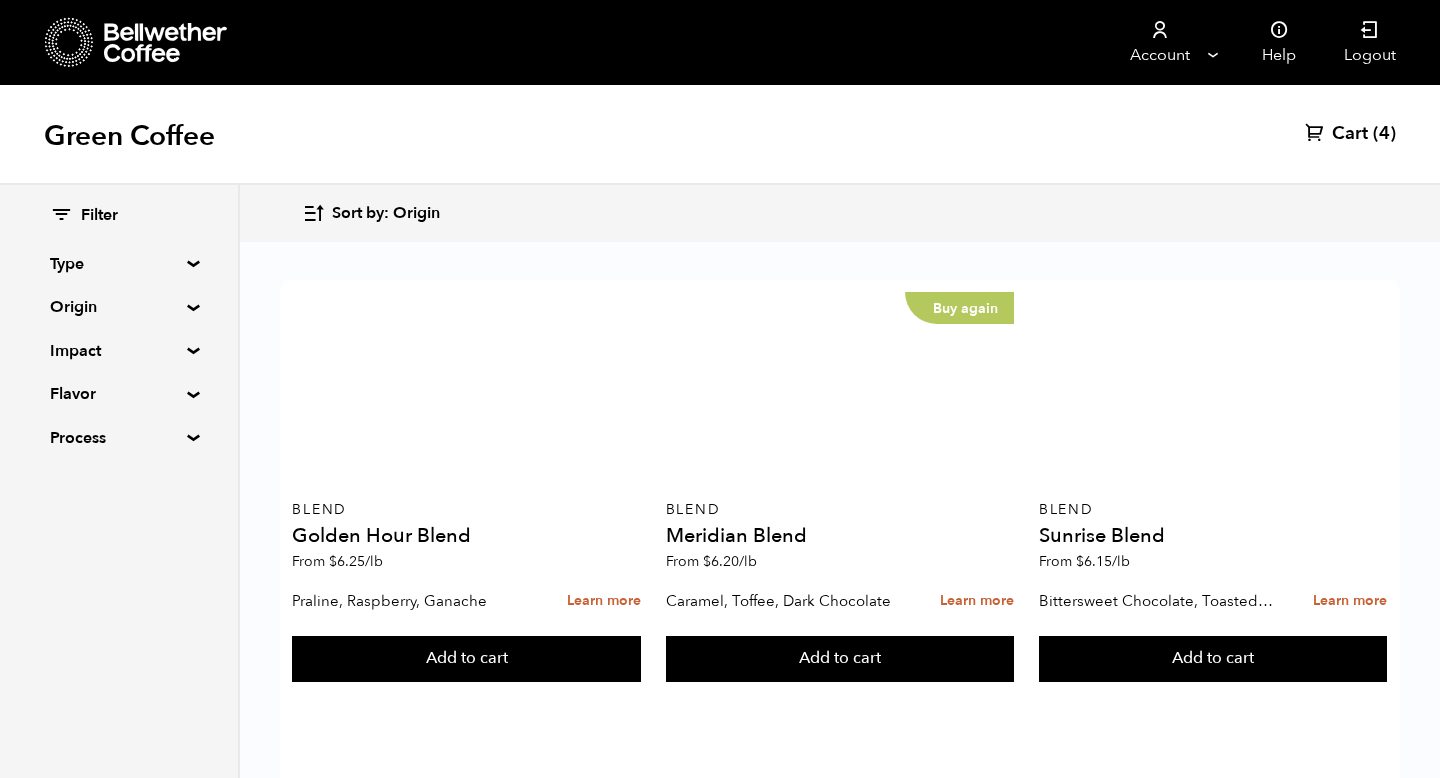 scroll, scrollTop: 113, scrollLeft: 0, axis: vertical 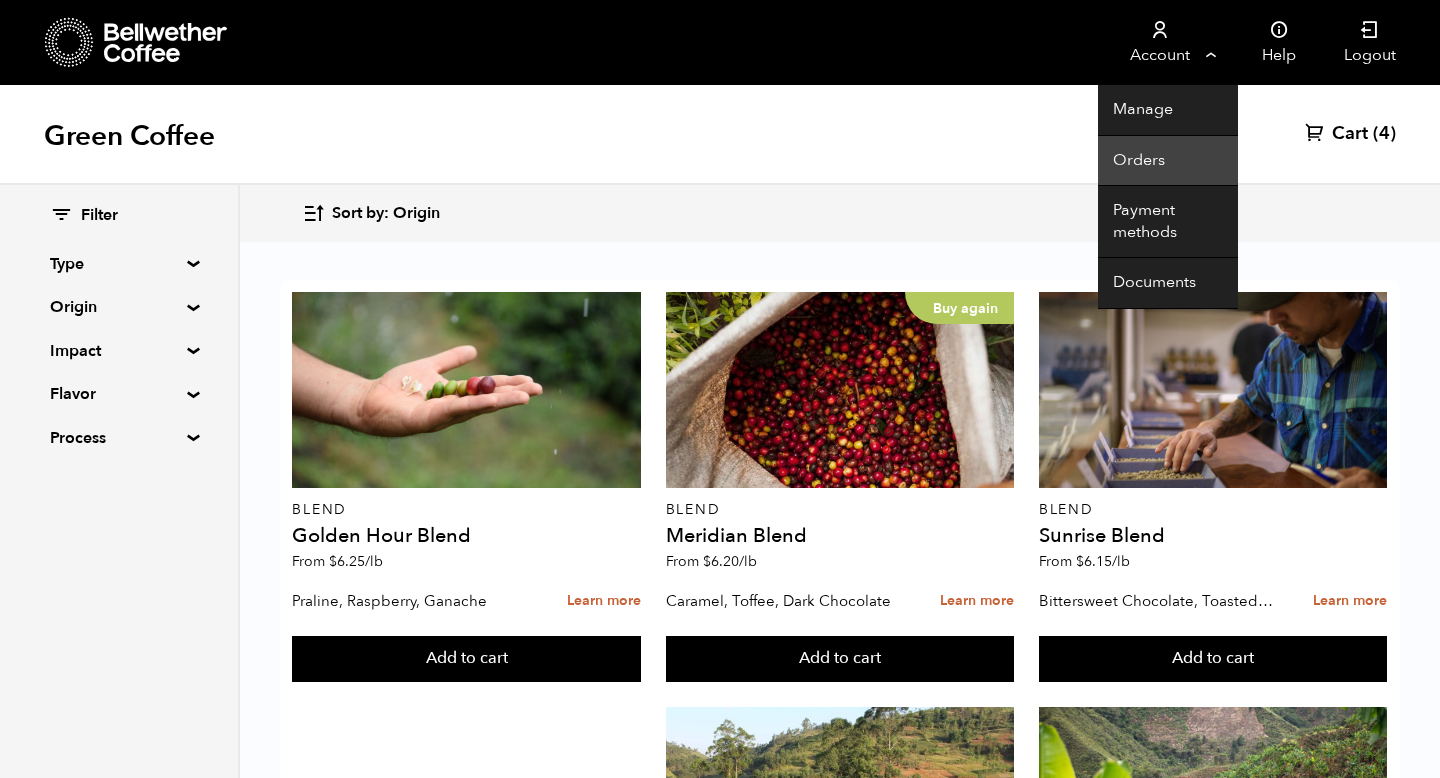 click on "Orders" at bounding box center (1168, 161) 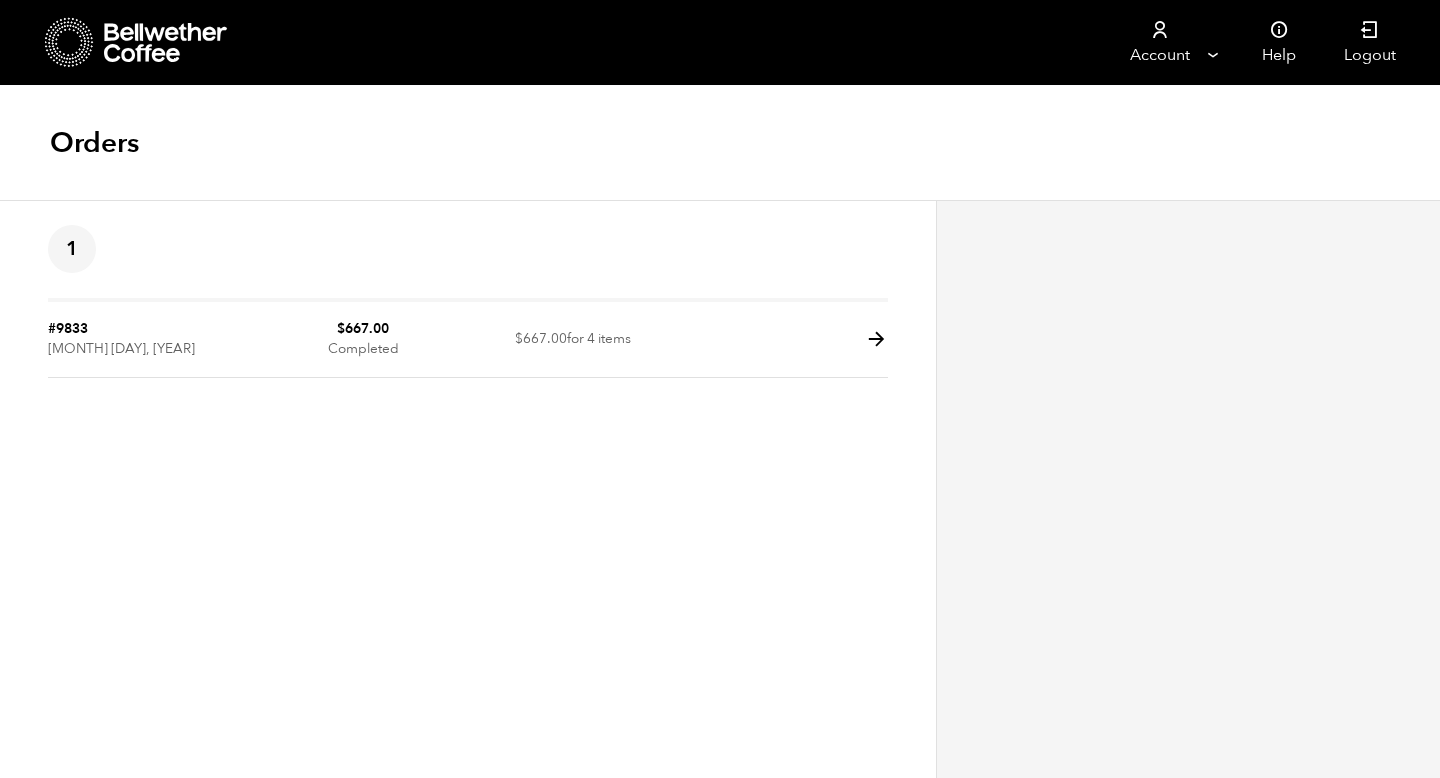 scroll, scrollTop: 0, scrollLeft: 0, axis: both 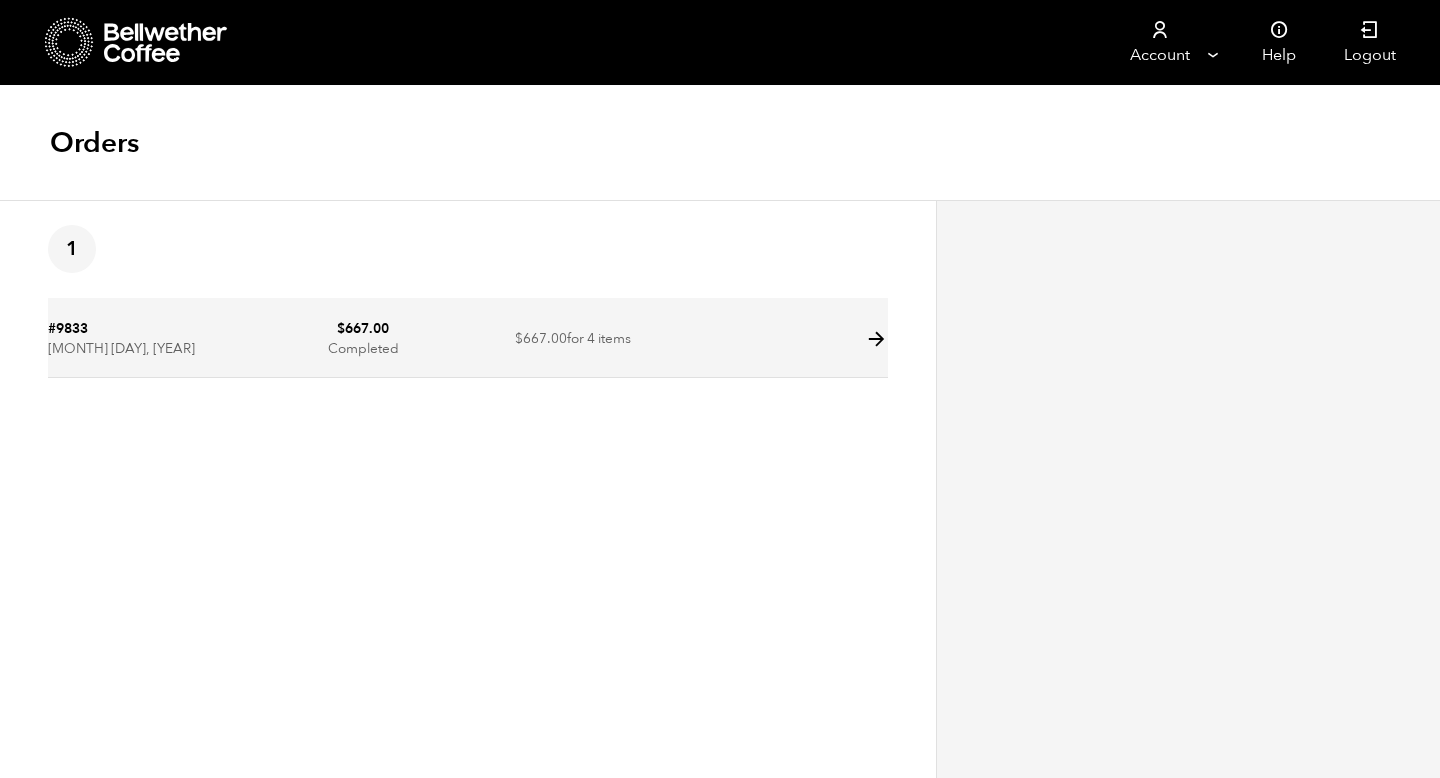 click at bounding box center [876, 339] 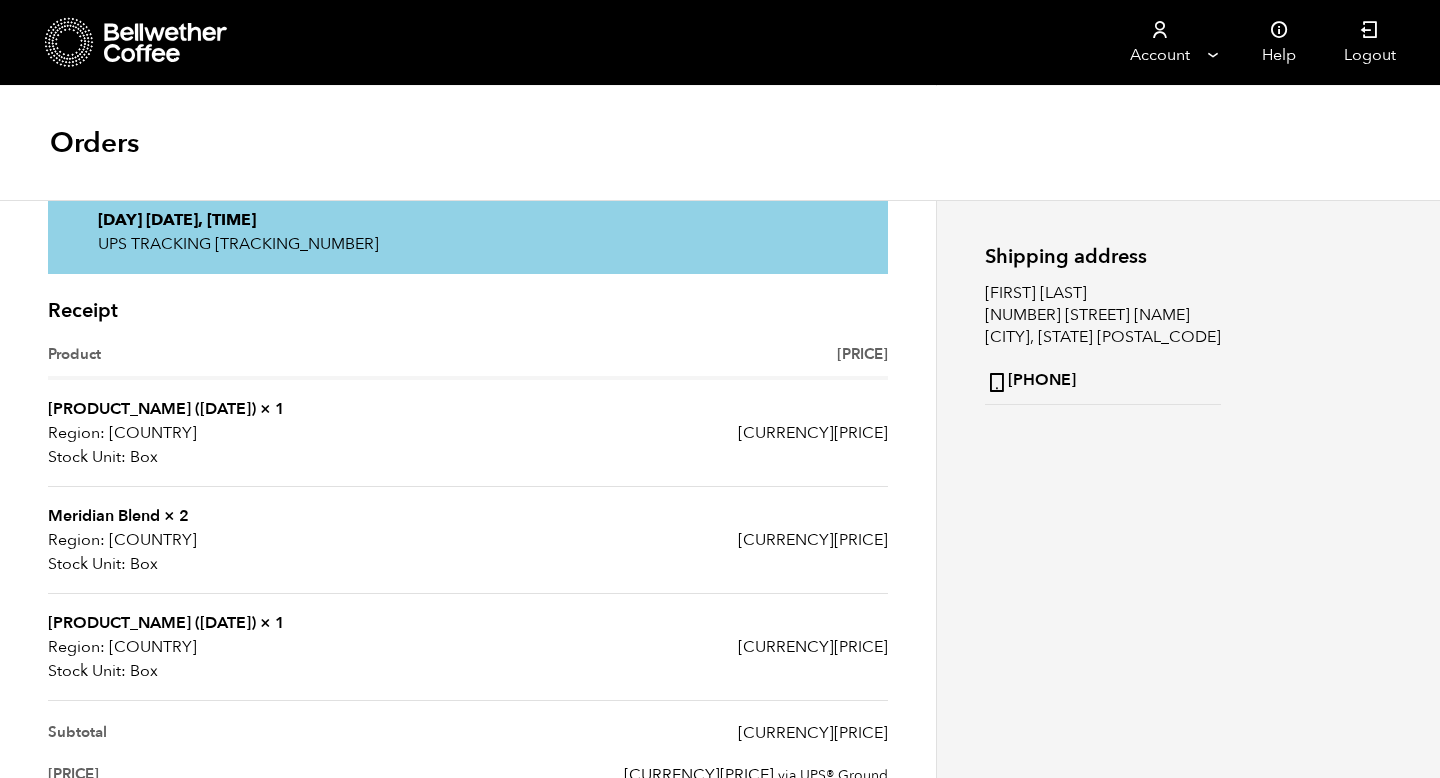 scroll, scrollTop: 0, scrollLeft: 0, axis: both 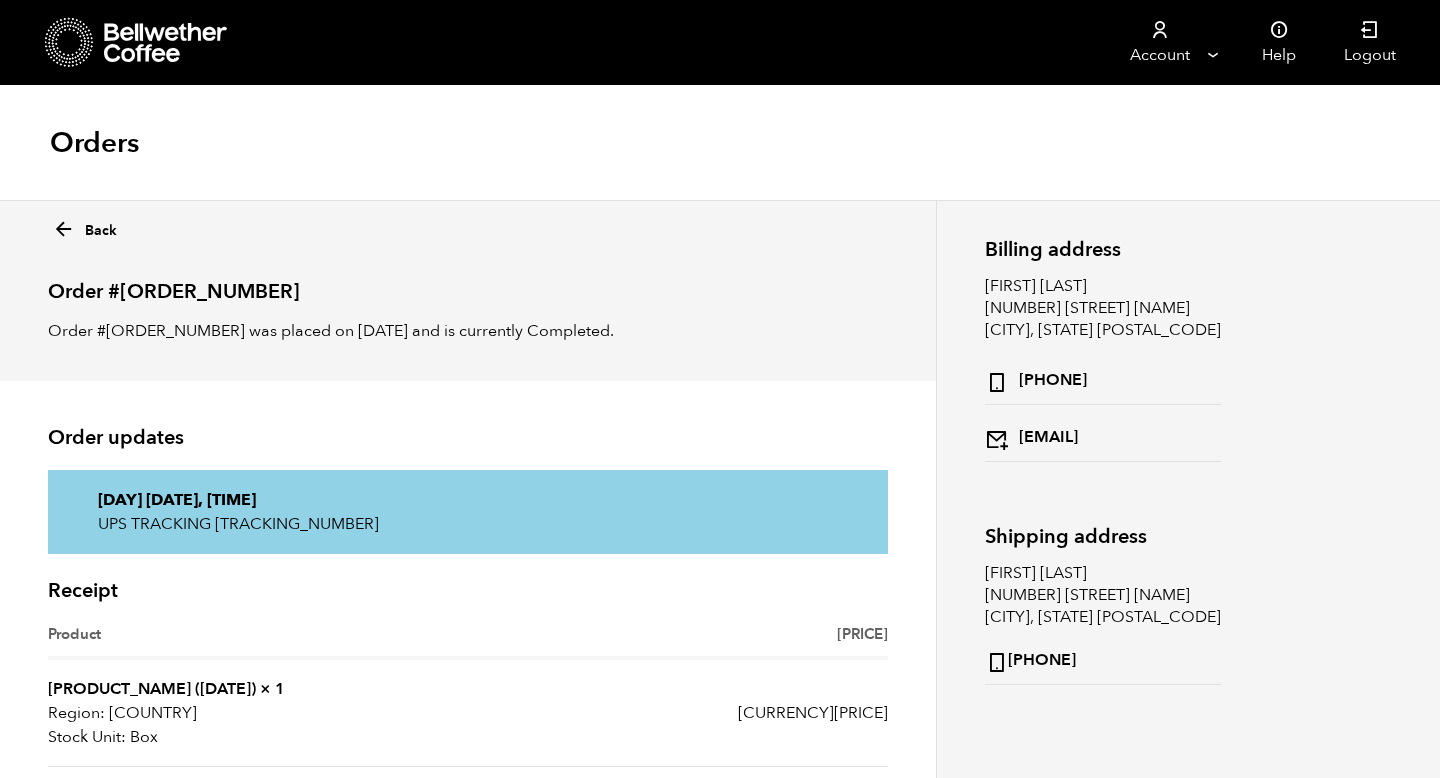 click on "Back" at bounding box center [84, 226] 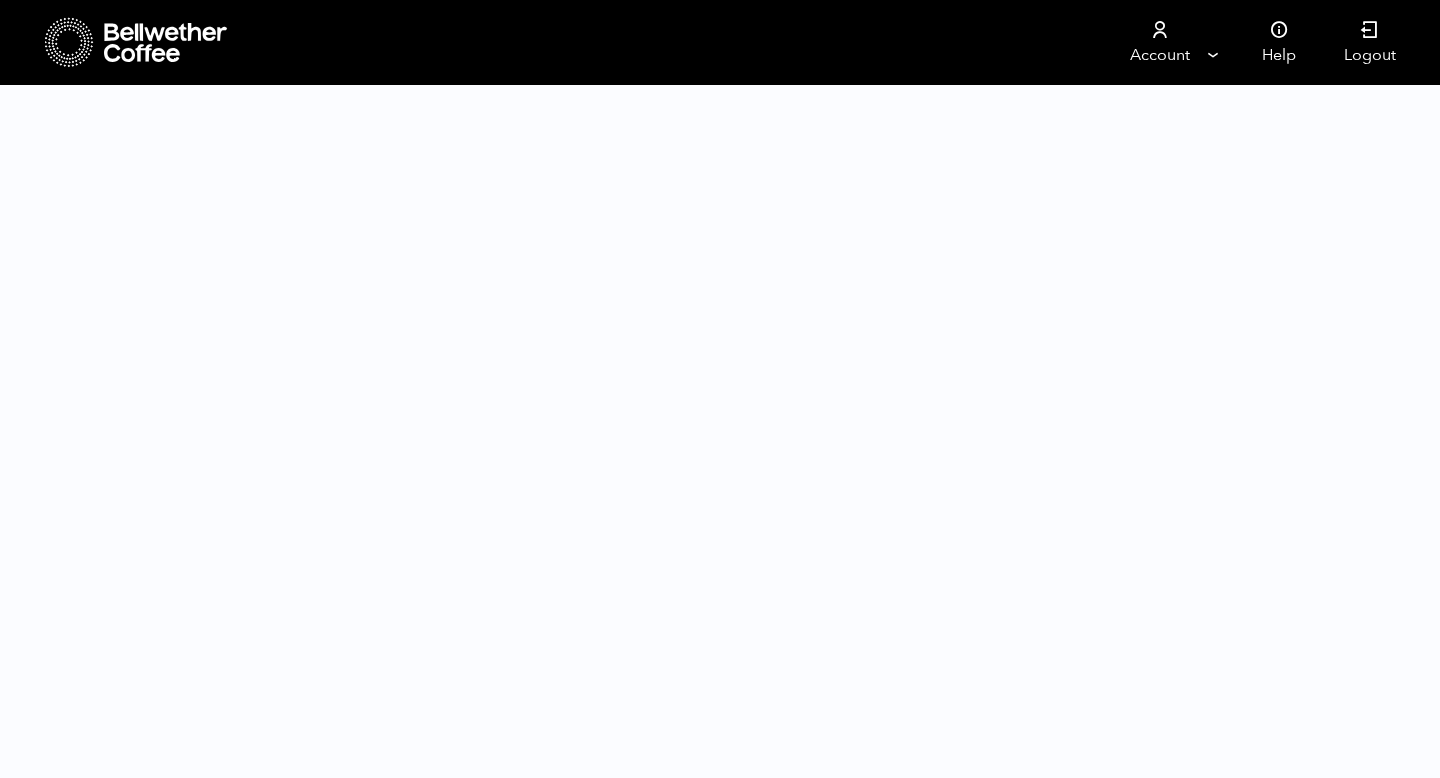scroll, scrollTop: 0, scrollLeft: 0, axis: both 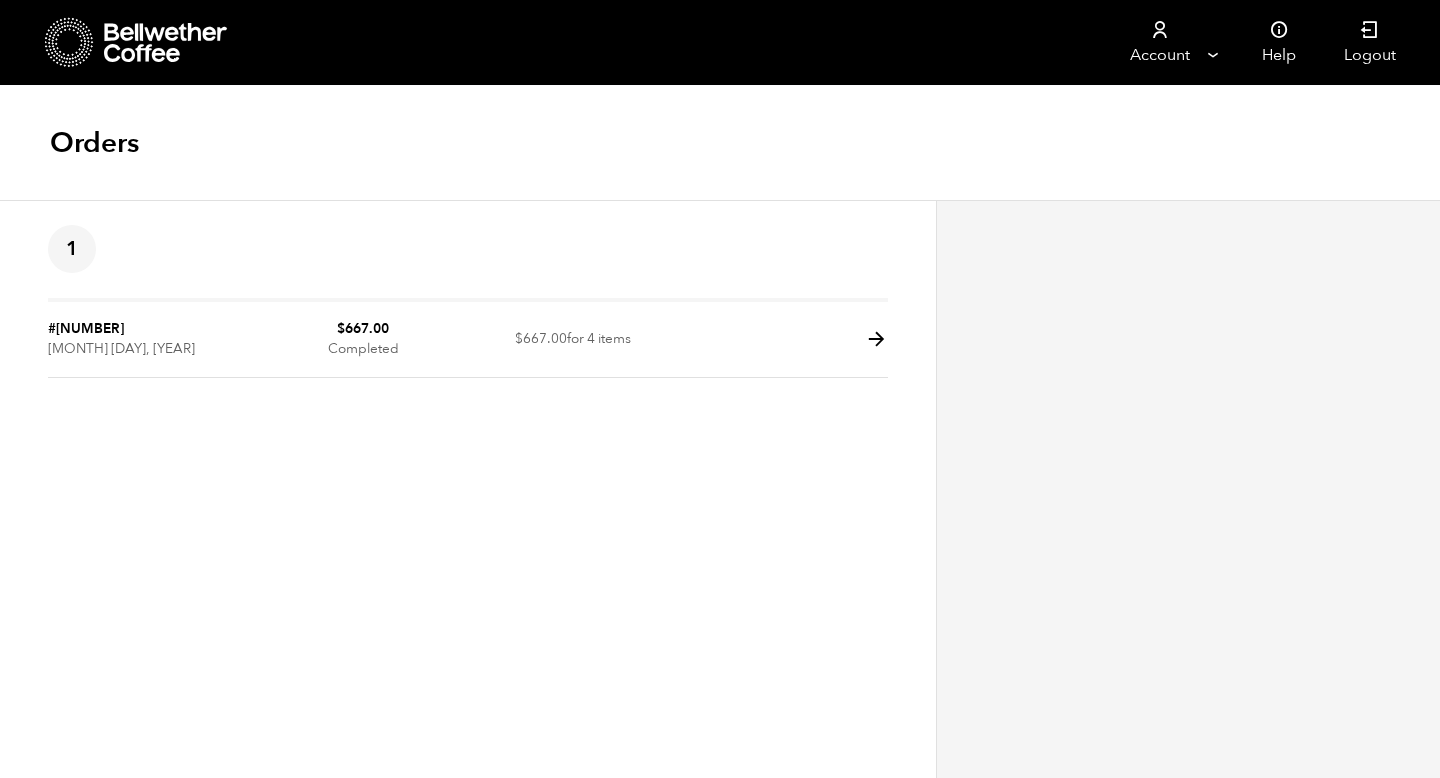 click 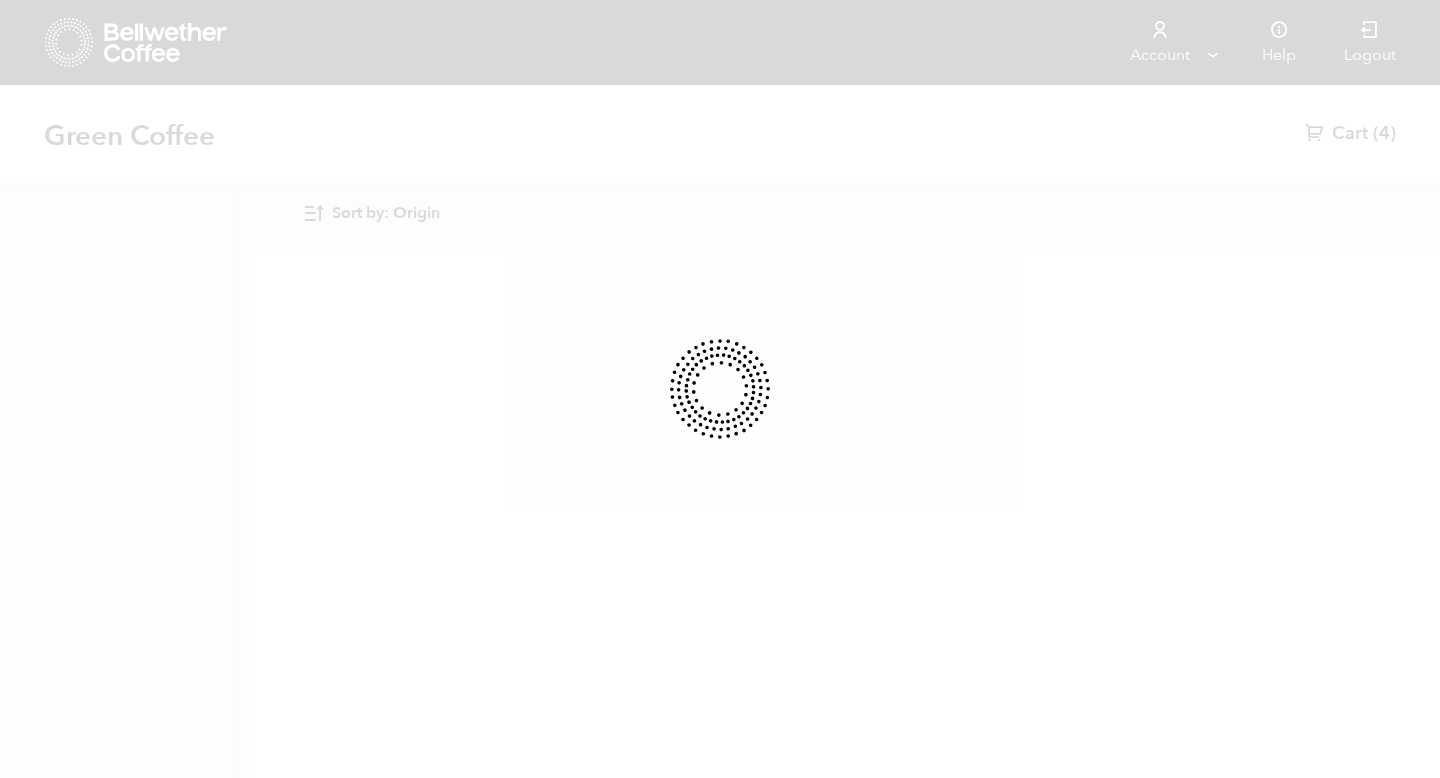 scroll, scrollTop: 0, scrollLeft: 0, axis: both 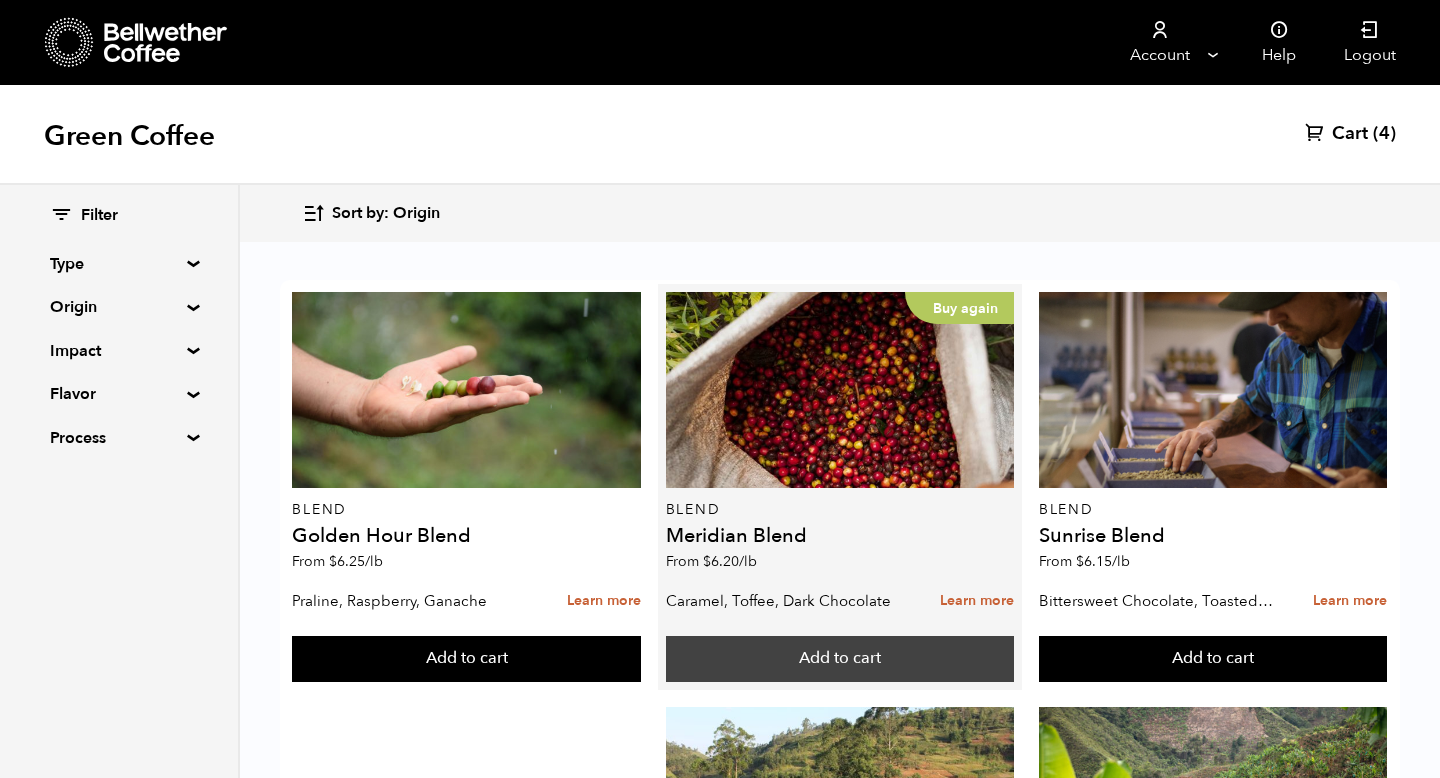 click on "Add to cart" at bounding box center [466, 659] 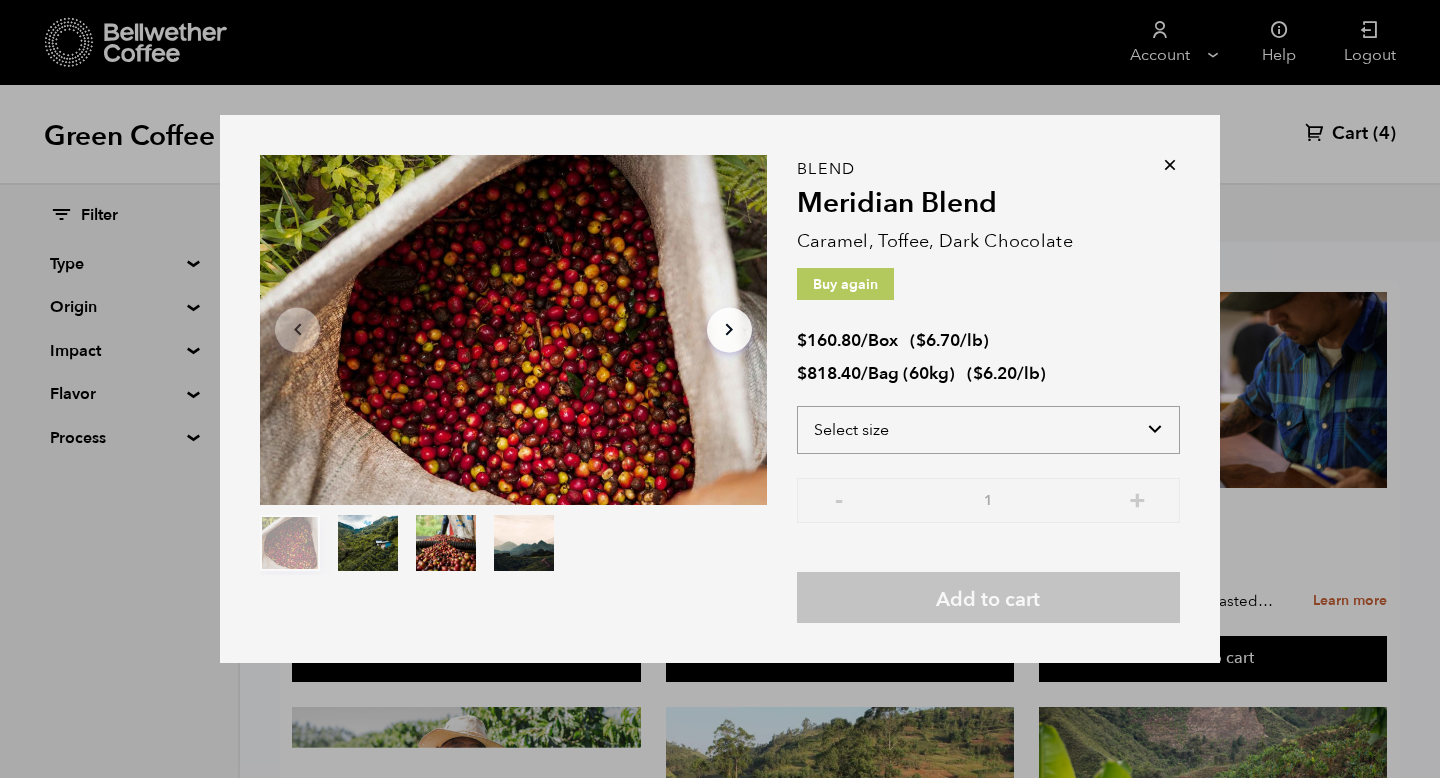 click on "Select size   Bag (60kg) (132 lbs) Box (24 lbs)" at bounding box center (988, 430) 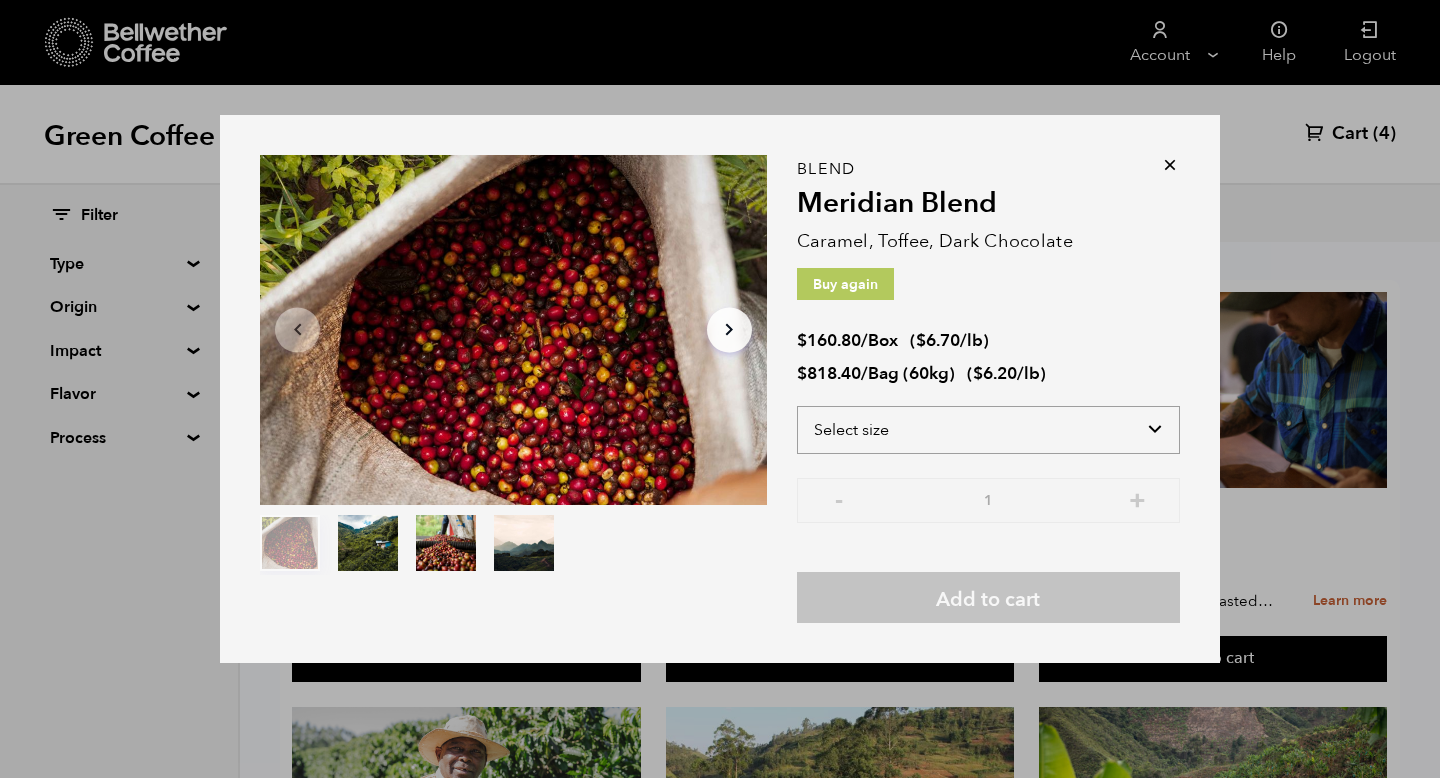 select on "box" 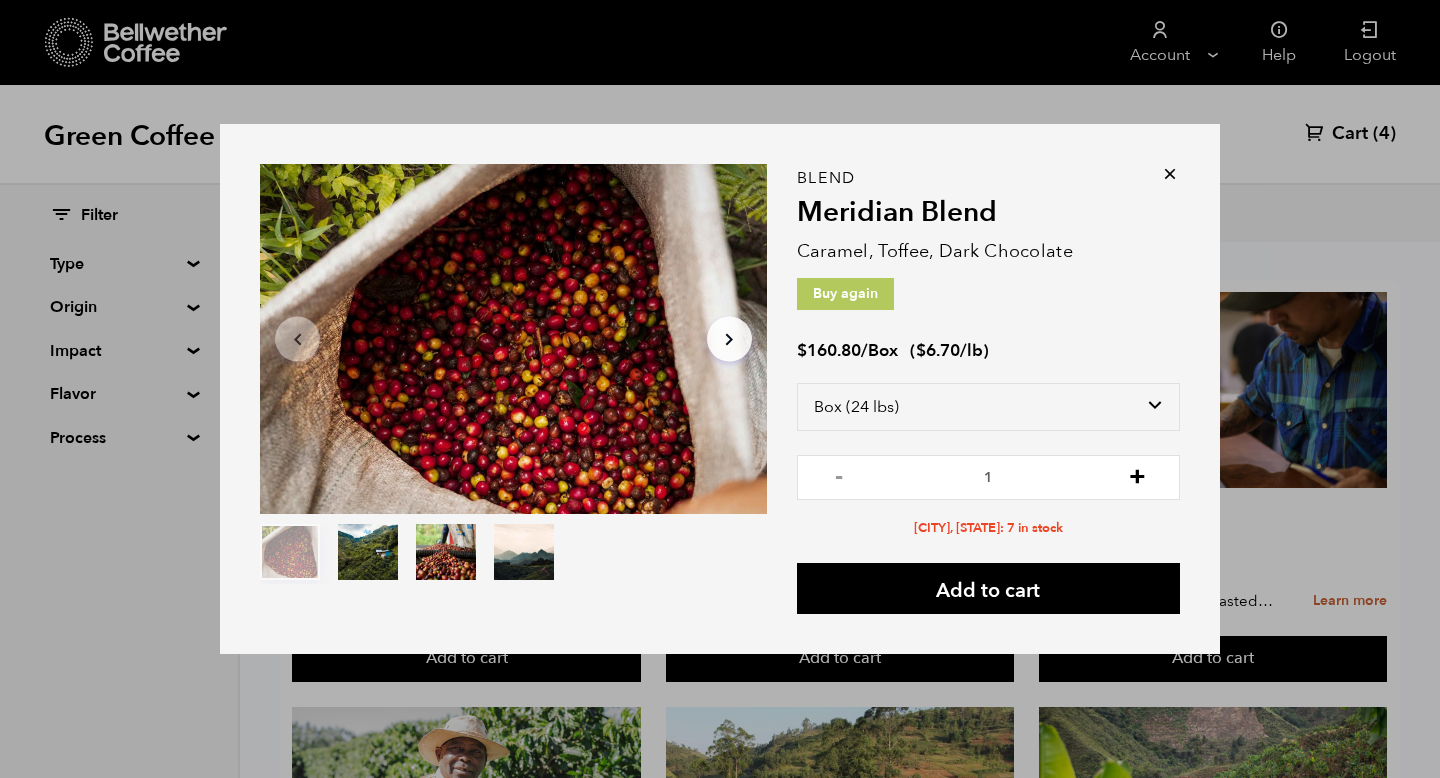 click on "+" at bounding box center (1137, 475) 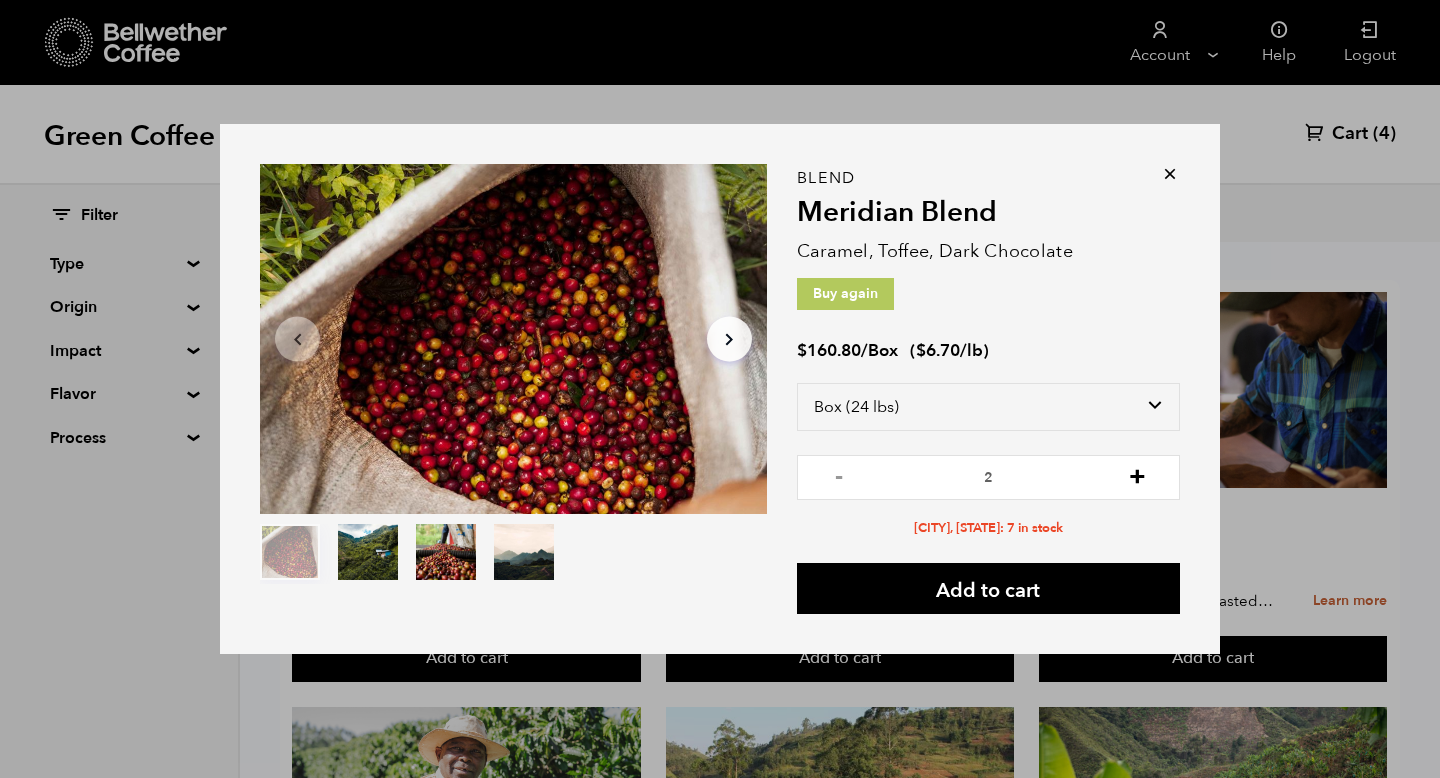 click on "+" at bounding box center [1137, 475] 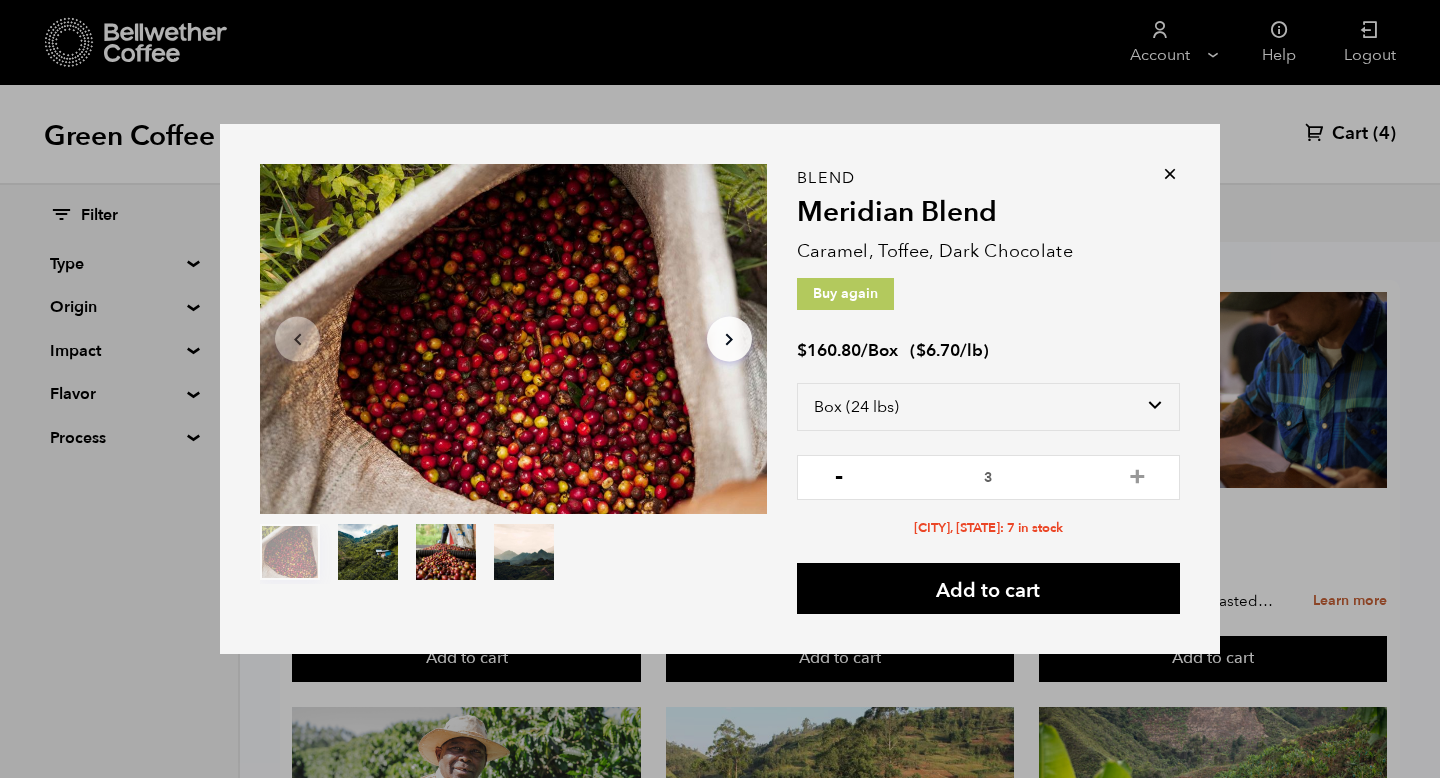 click on "-" at bounding box center [839, 475] 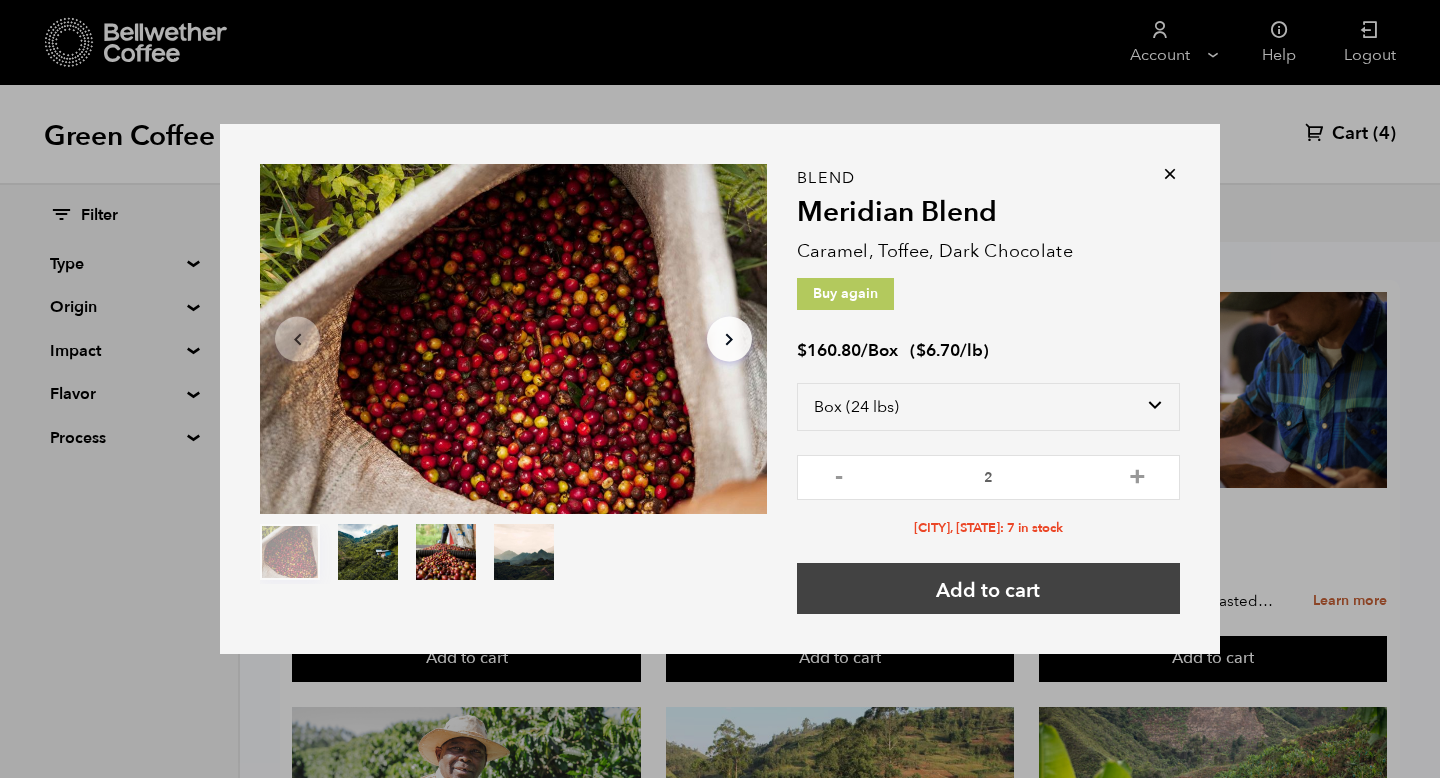 click on "Add to cart" at bounding box center [988, 588] 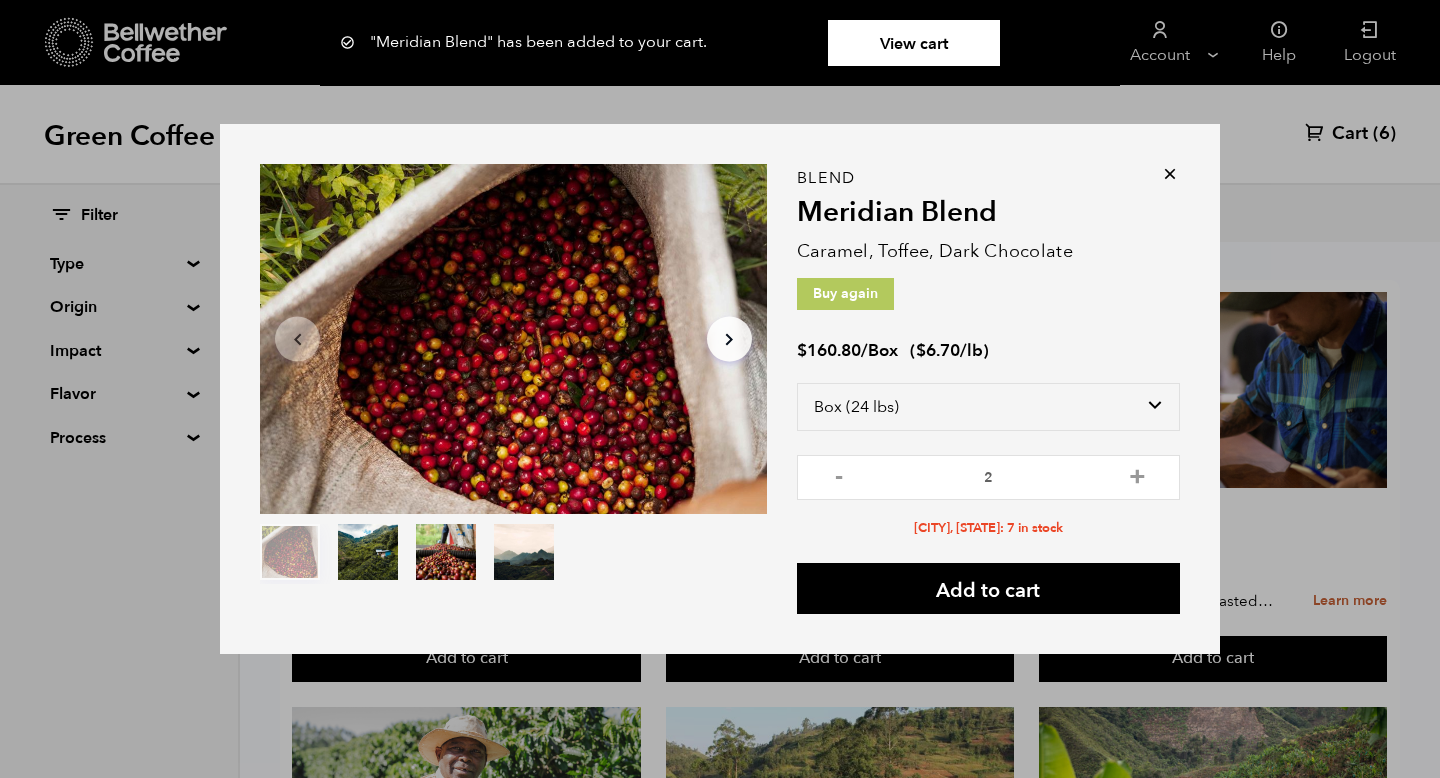 click on "Item 1 of 4           Arrow Left Arrow Right item 0 item 1 item 2 item 3 Item 1 of 4
"Meridian Blend" has been added to your cart.  View cart {"cart_contents_count":6}
Blend
Meridian Blend   Caramel, Toffee, Dark Chocolate   Buy again
$ 160.80 / Box
( $ 6.70 /lb )
Select size   Bag (60kg) (132 lbs) Box (24 lbs)   -   2   +
Alameda, CA: 7 in stock
Add to cart" at bounding box center (720, 389) 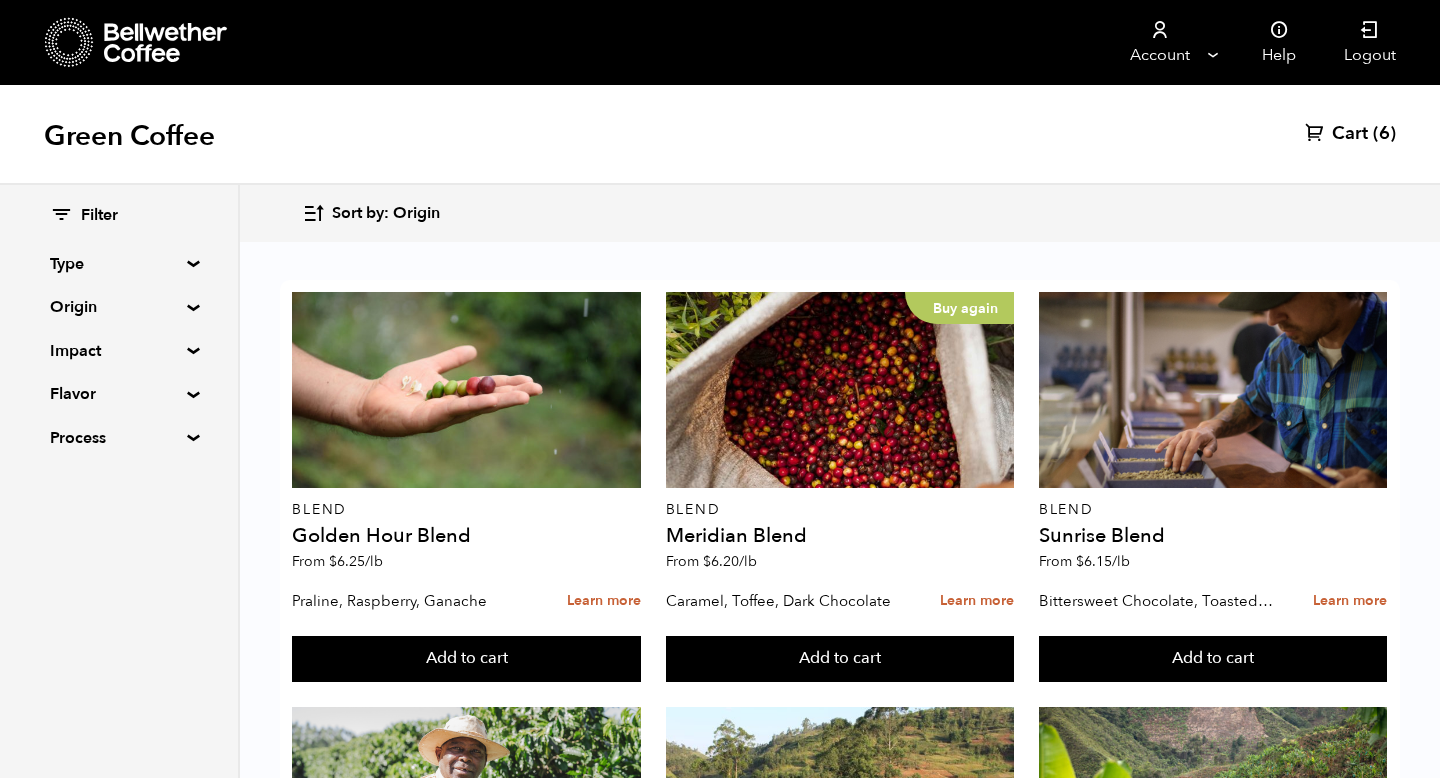 scroll, scrollTop: 1804, scrollLeft: 0, axis: vertical 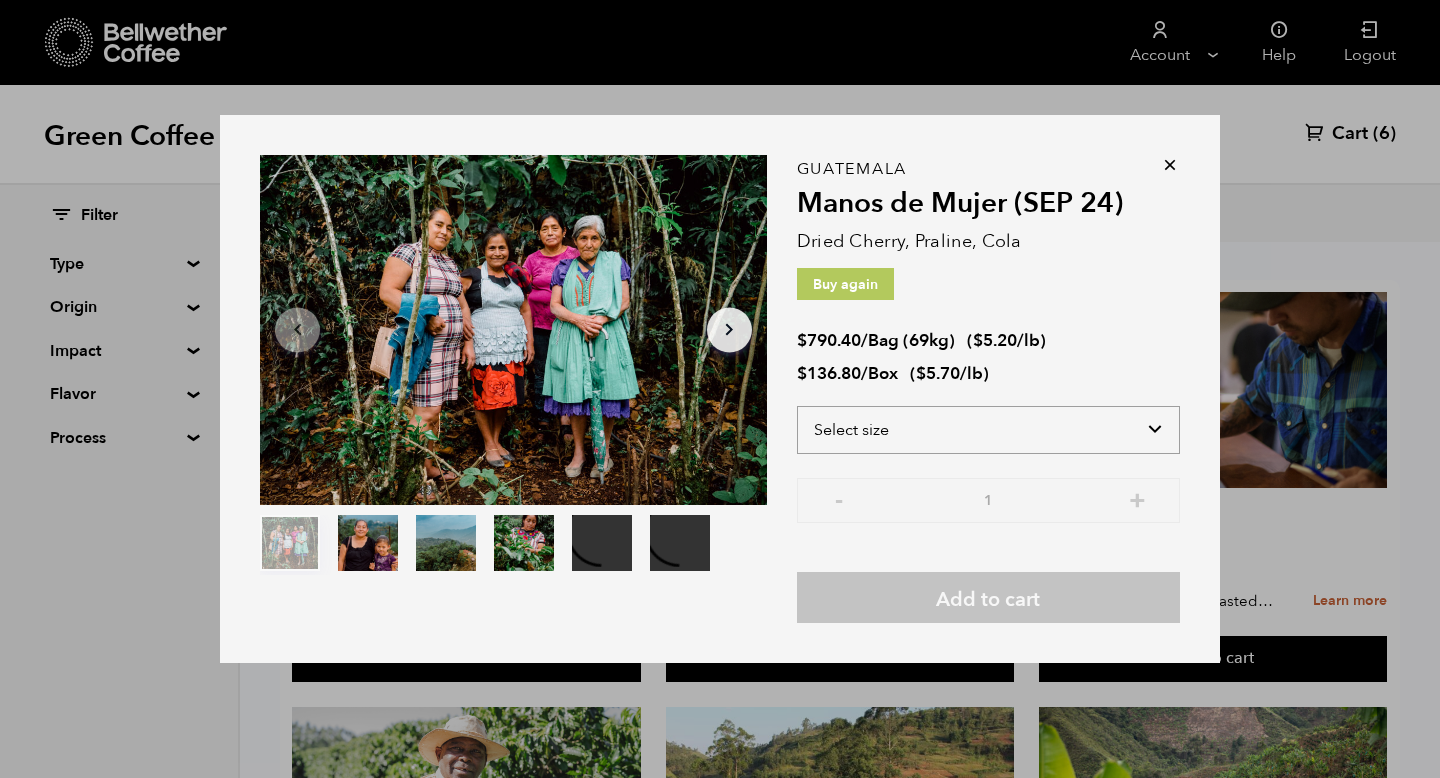 click on "Select size   Bag (69kg) (152 lbs) Box (24 lbs)" at bounding box center (988, 430) 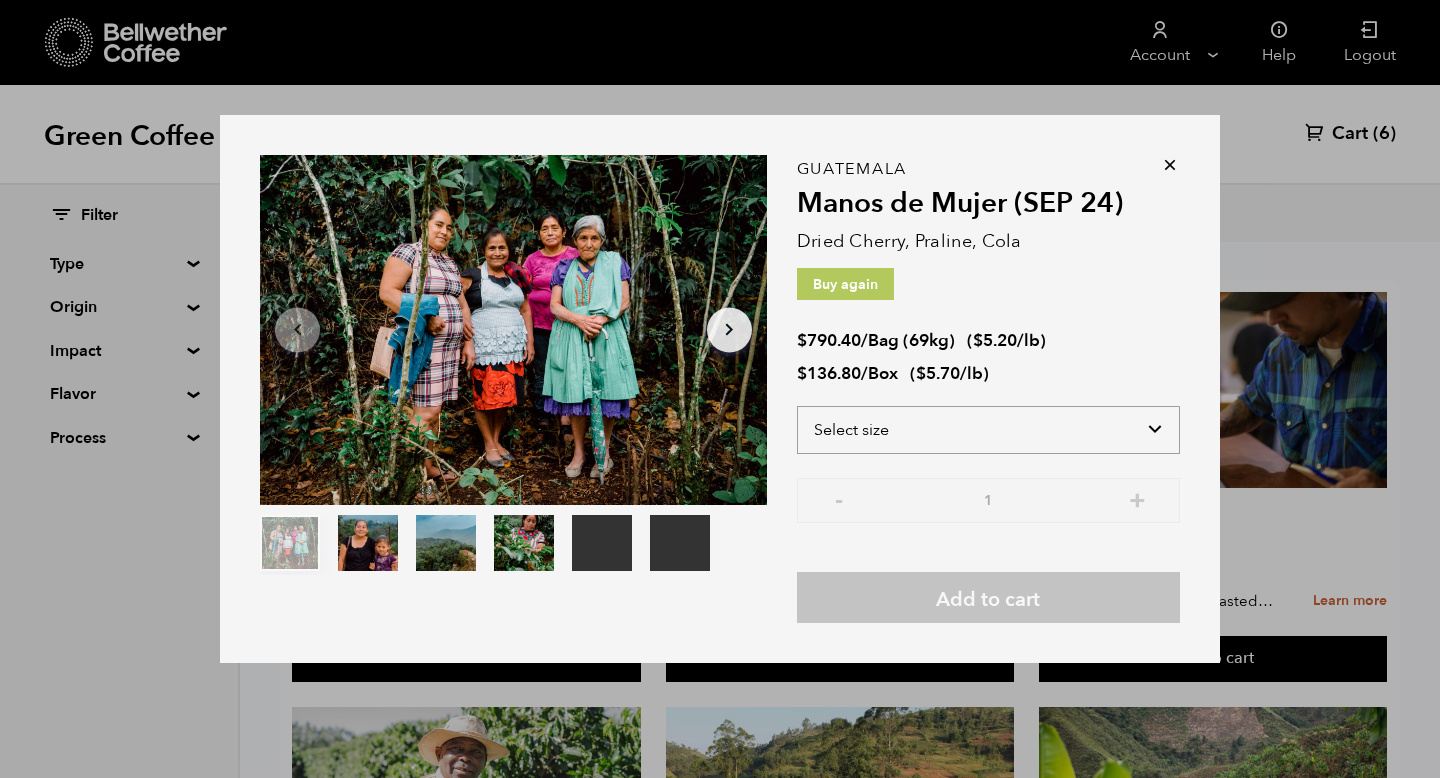 select on "box" 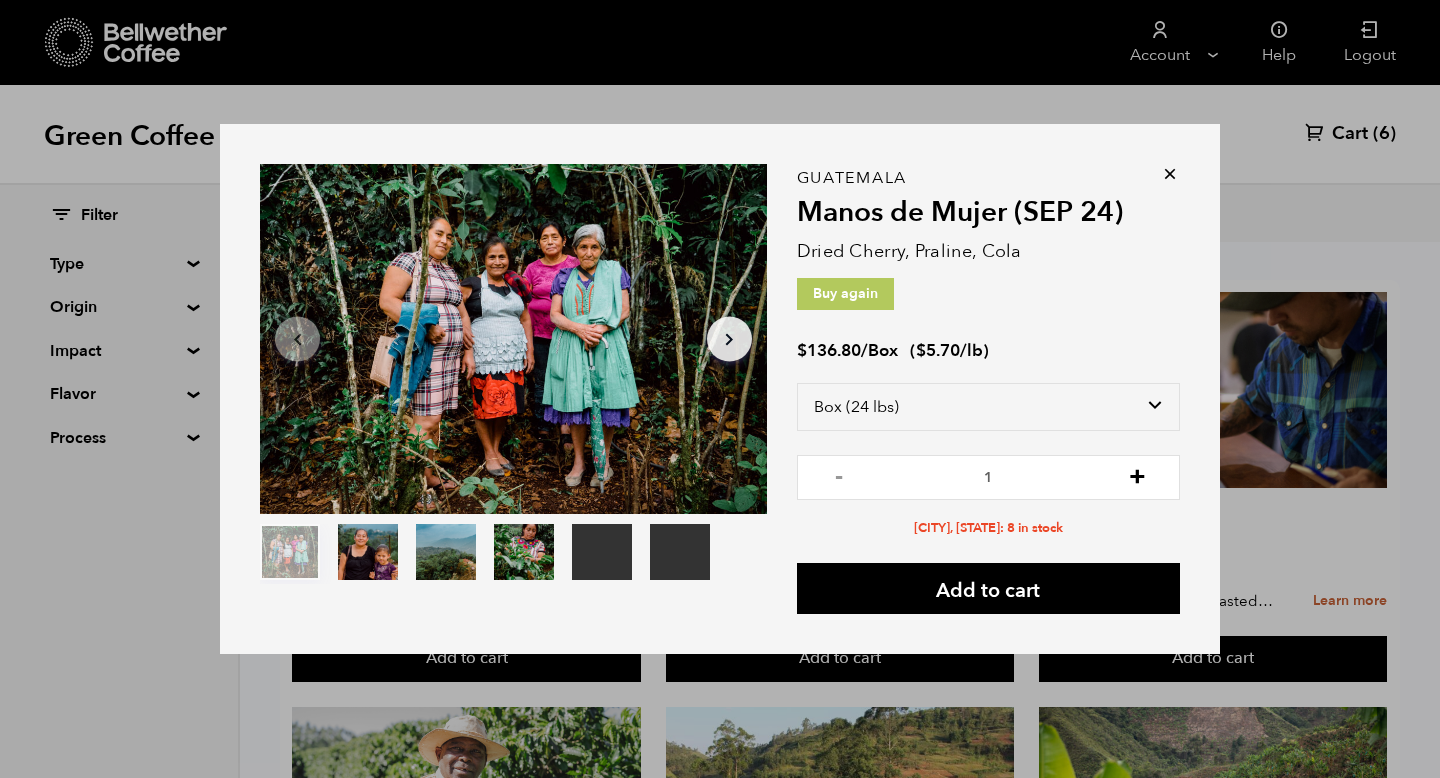 click on "+" at bounding box center (1137, 475) 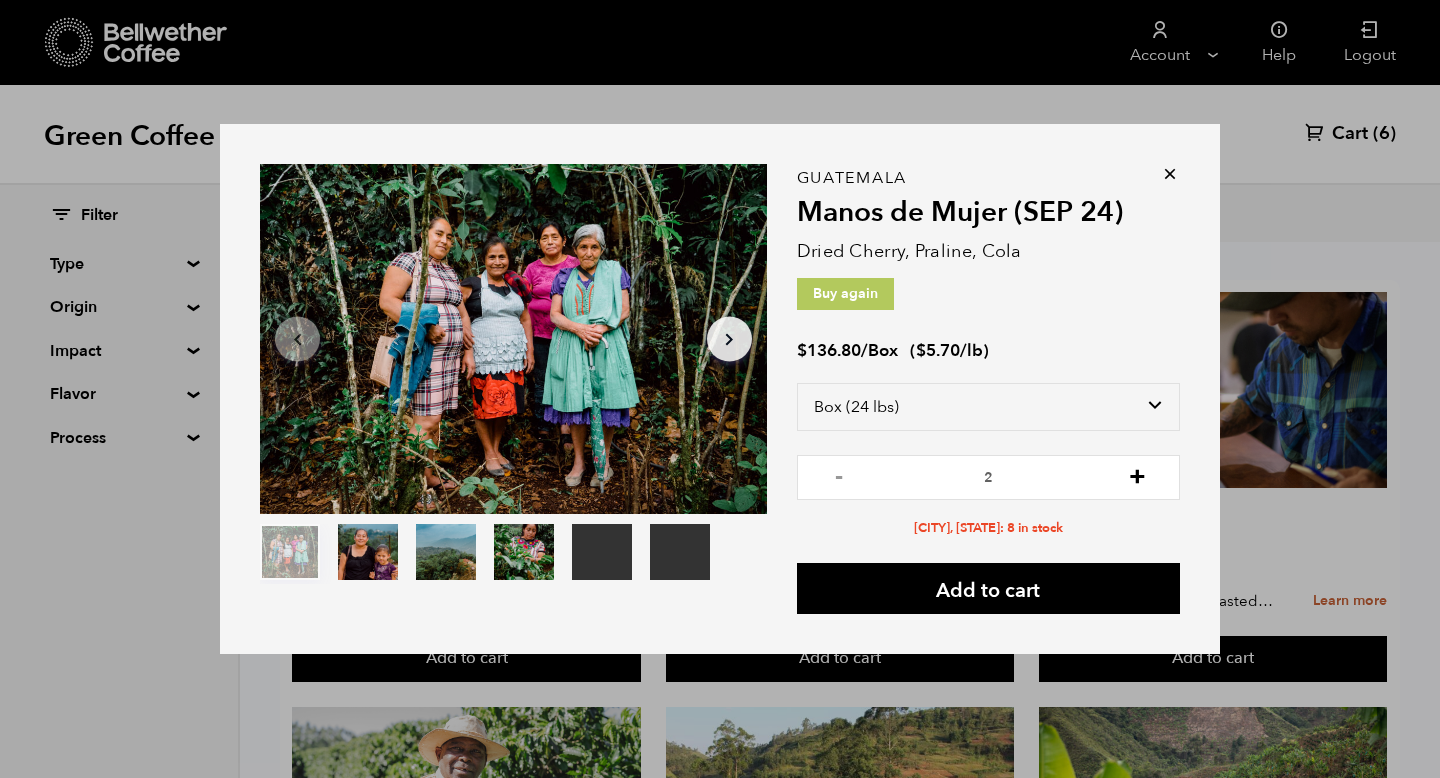 click on "+" at bounding box center (1137, 475) 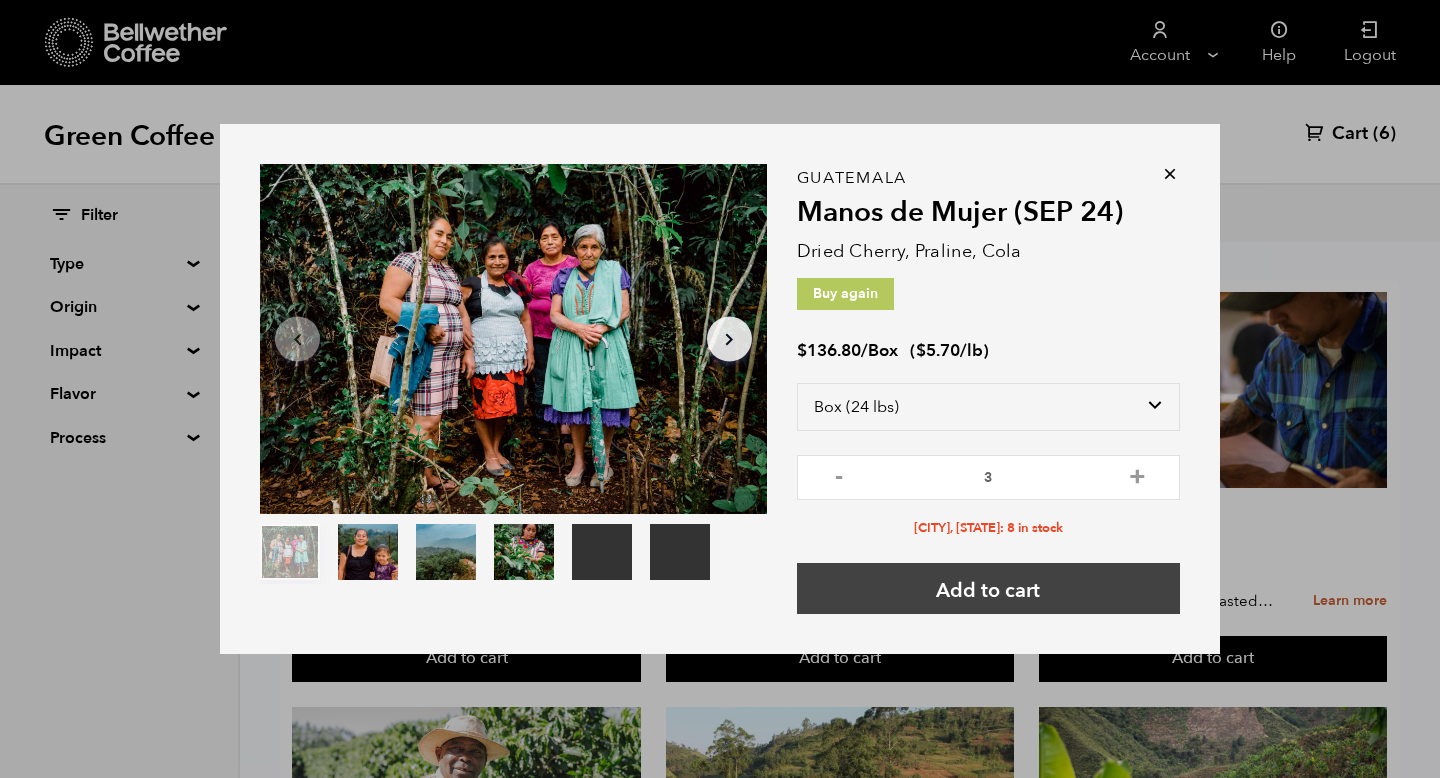 click on "Add to cart" at bounding box center (988, 588) 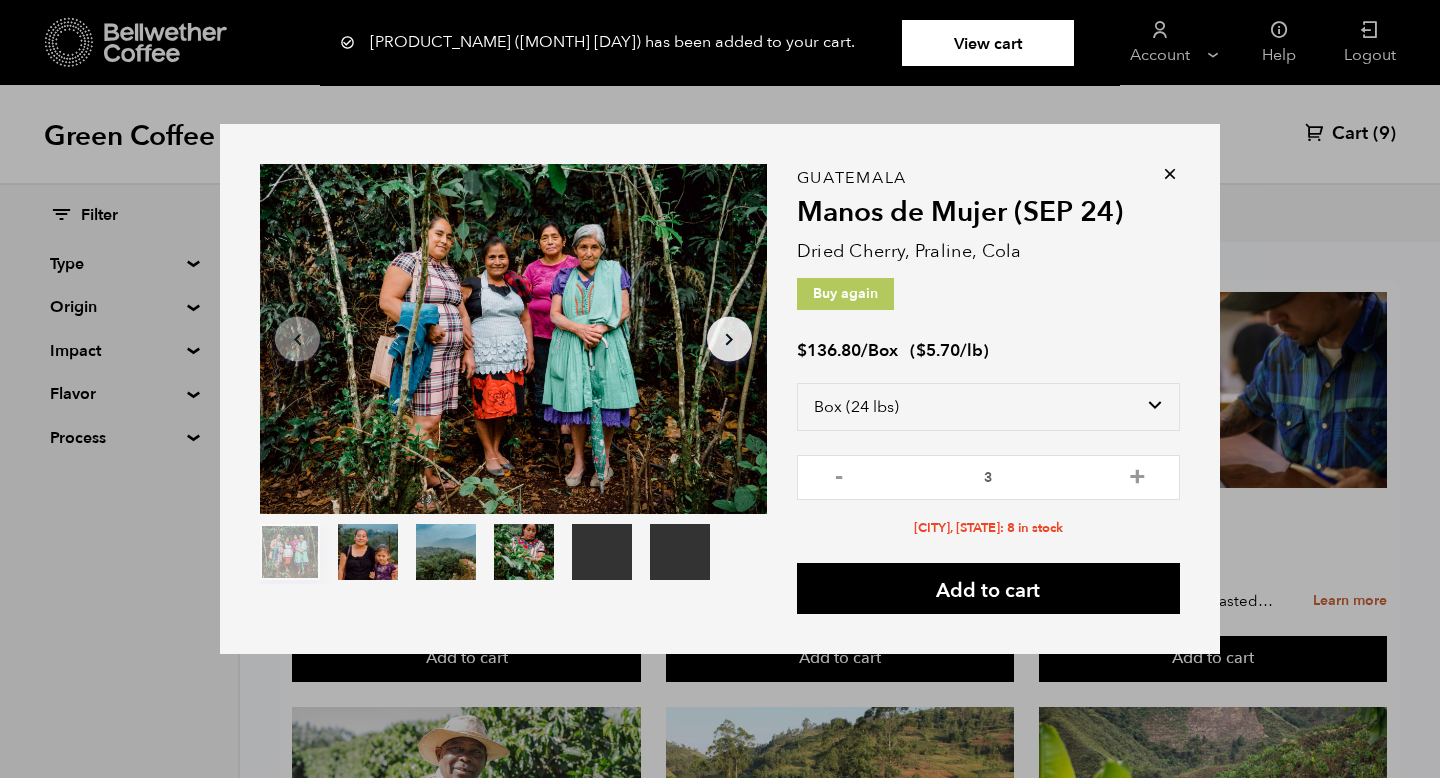 click on "Your browser does not support the video tag.
Your browser does not support the video tag.
Item 1 of 6
Your browser does not support the video tag.
Your browser does not support the video tag.
Arrow Left Arrow Right item 0 item 1 item 2 item 3 item 4 item 5 Item 1 of 6
"Manos de Mujer (SEP 24)" has been added to your cart.  View cart {"cart_contents_count":9}
Guatemala
Manos de Mujer (SEP 24)   Dried Cherry, Praline, Cola   Buy again
$ 136.80 / Box
( $ 5.70 /lb )
Select size   Bag (69kg) (152 lbs) Box (24 lbs)   -   3   +
Alameda, CA: 8 in stock
Add to cart" at bounding box center (720, 389) 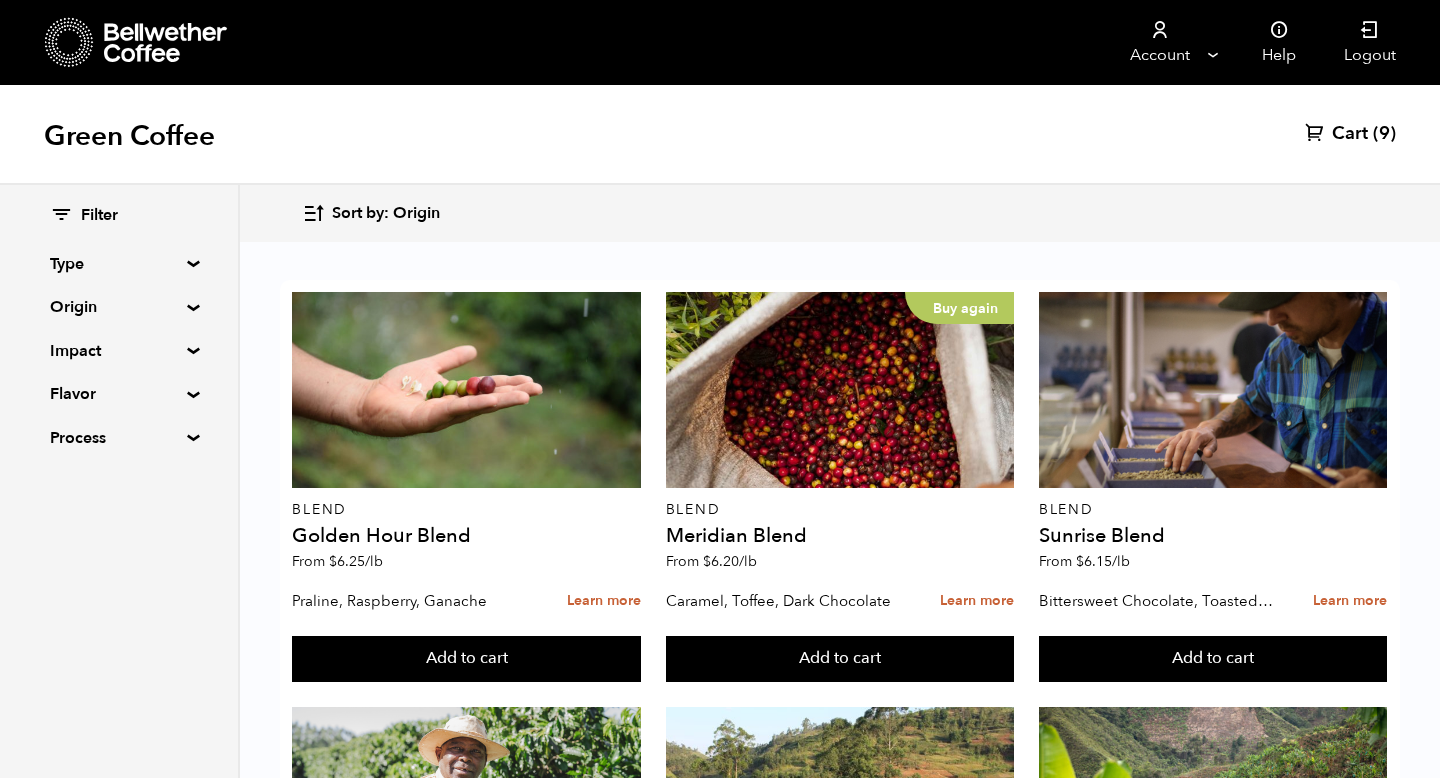 scroll, scrollTop: 1299, scrollLeft: 0, axis: vertical 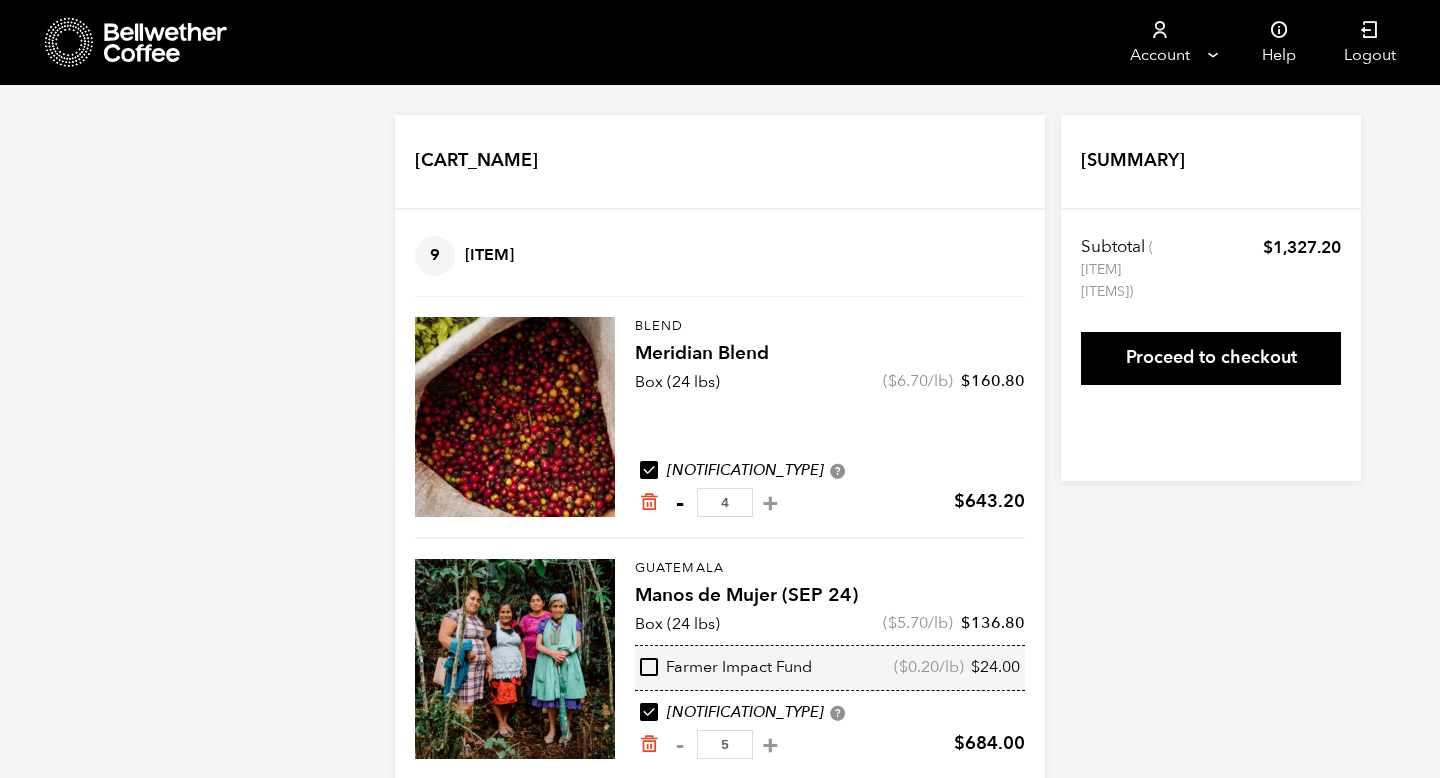 click on "-" at bounding box center [679, 503] 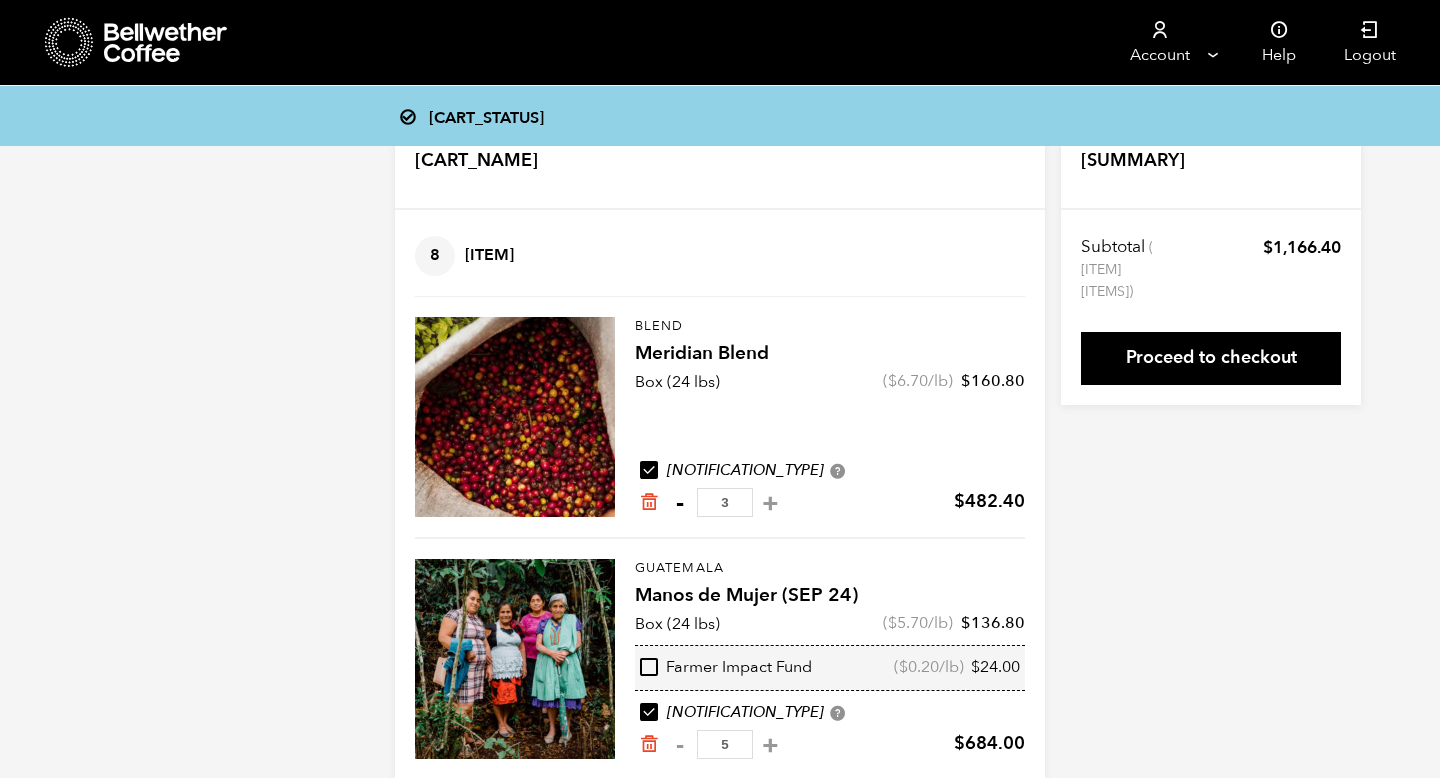 click on "-" at bounding box center [679, 503] 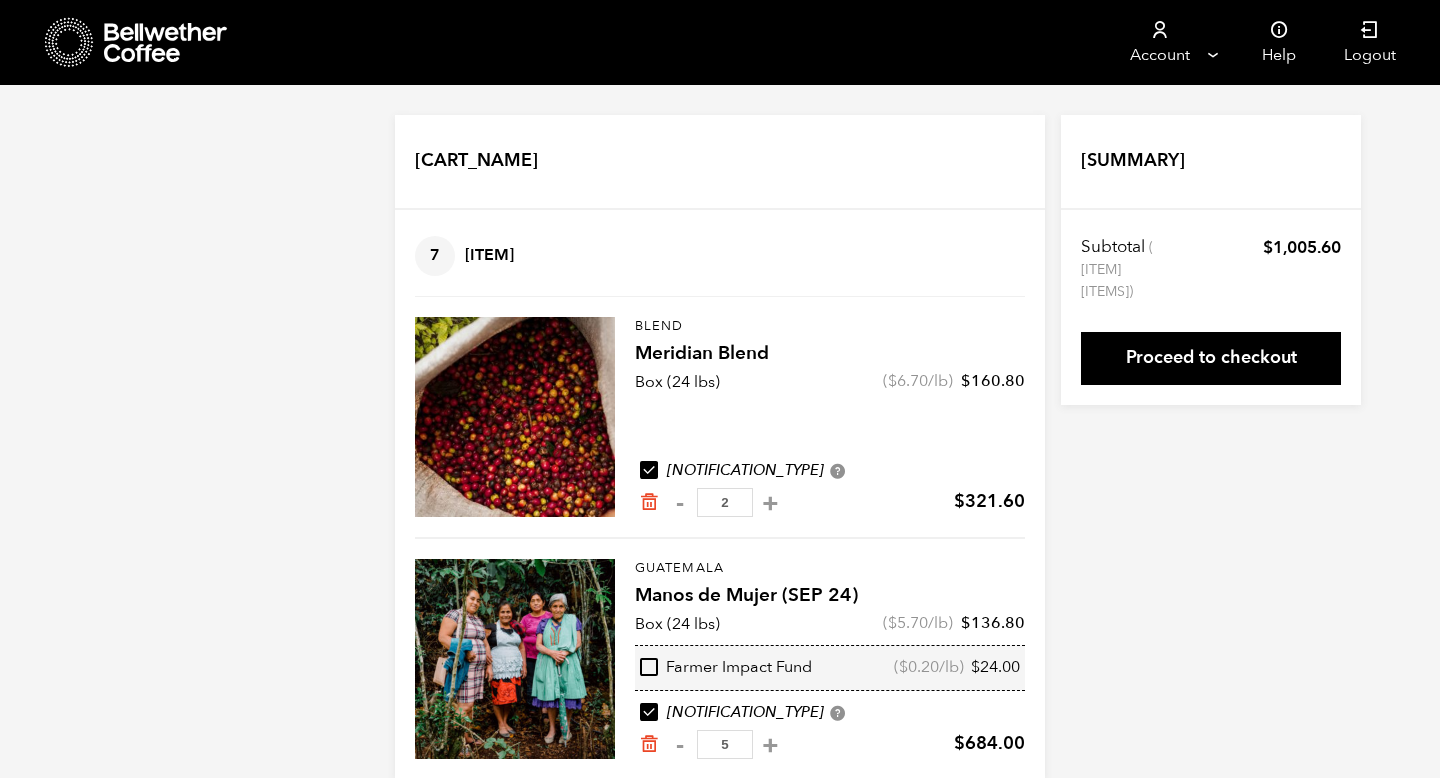 scroll, scrollTop: 32, scrollLeft: 0, axis: vertical 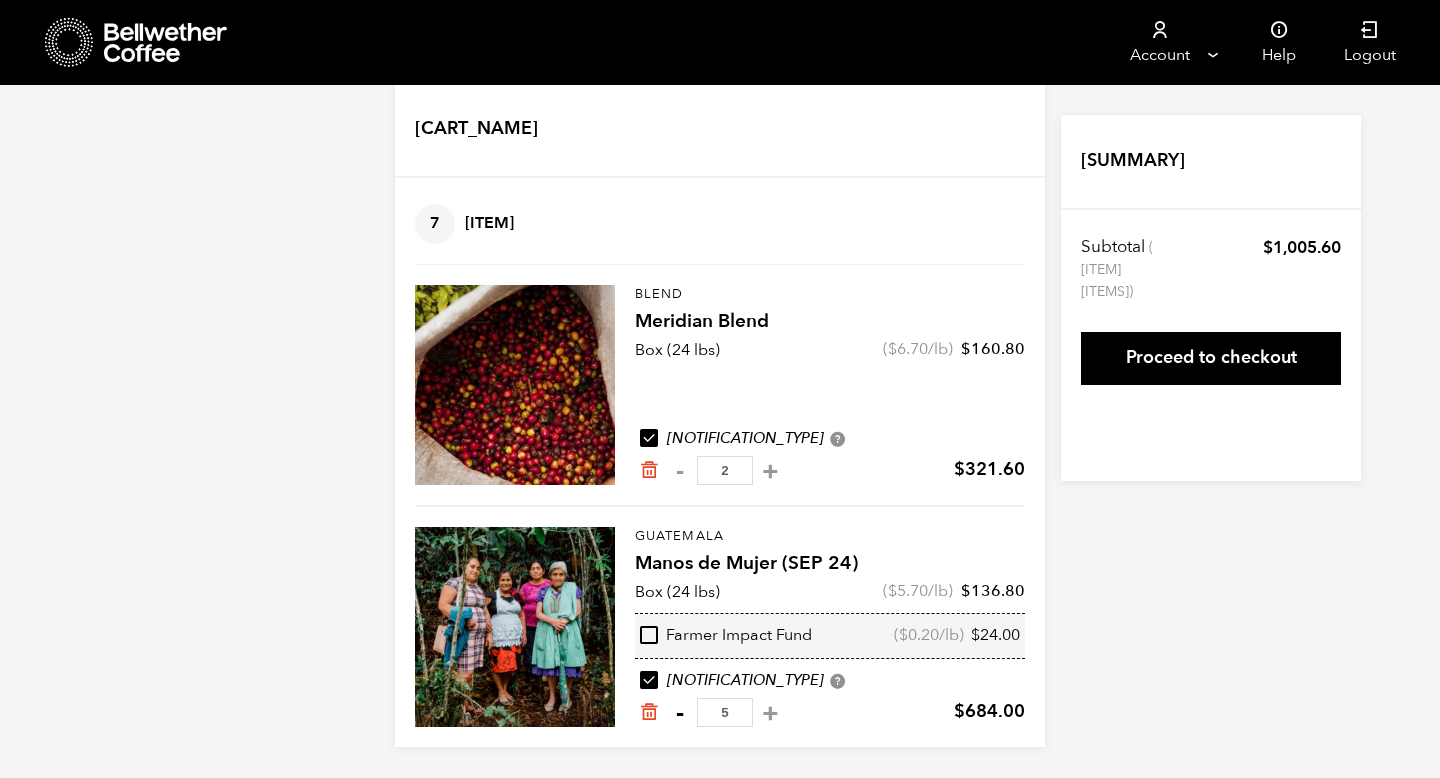 click on "-" at bounding box center (679, 713) 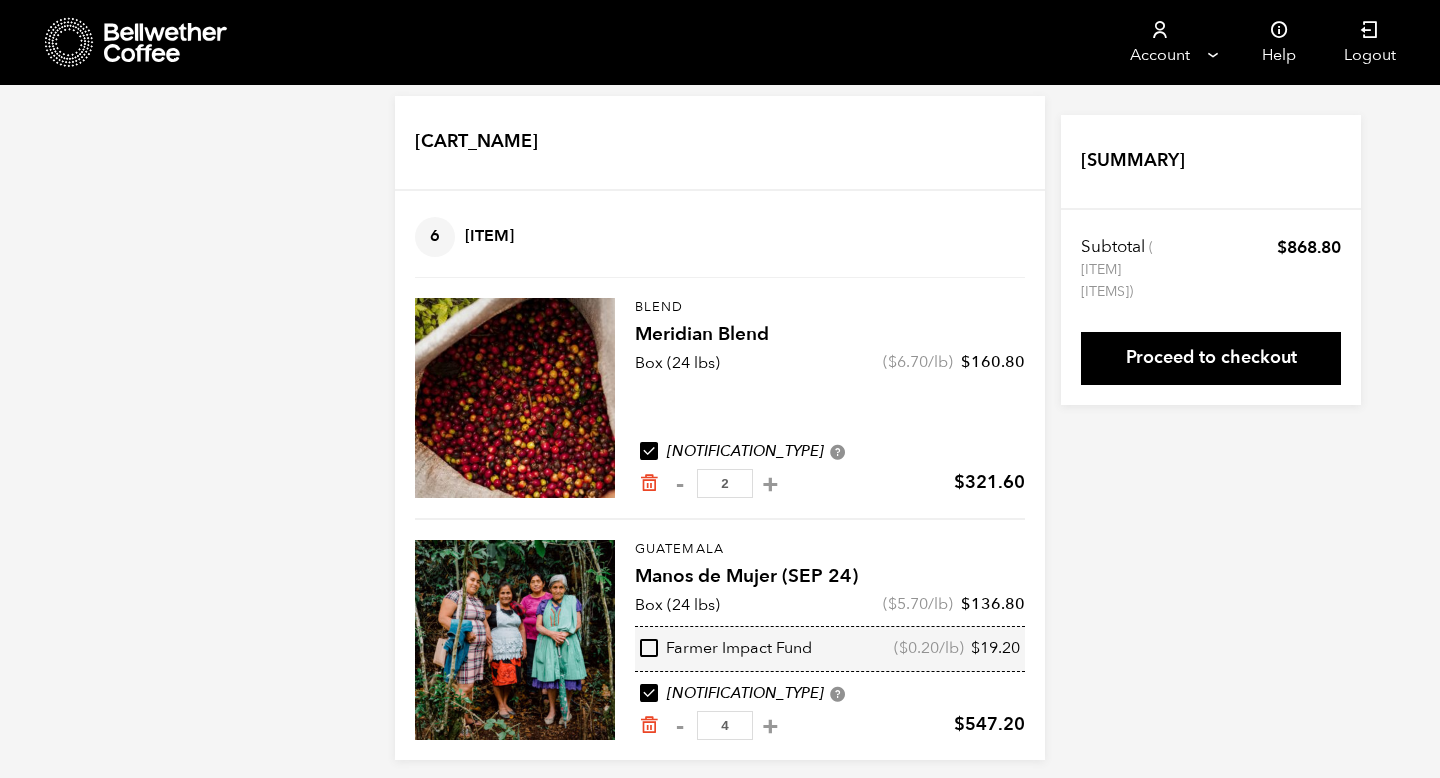 scroll, scrollTop: 18, scrollLeft: 0, axis: vertical 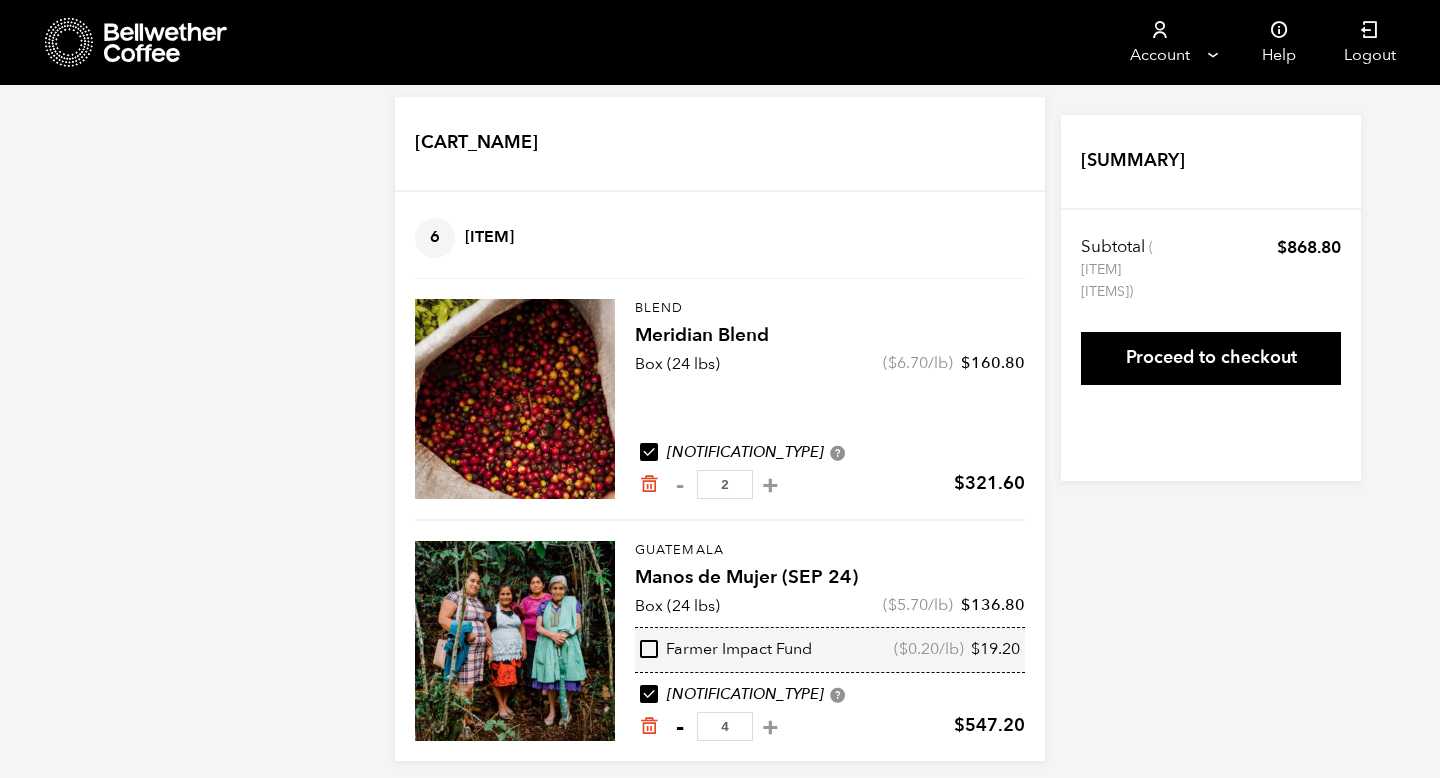 click on "-" at bounding box center [679, 727] 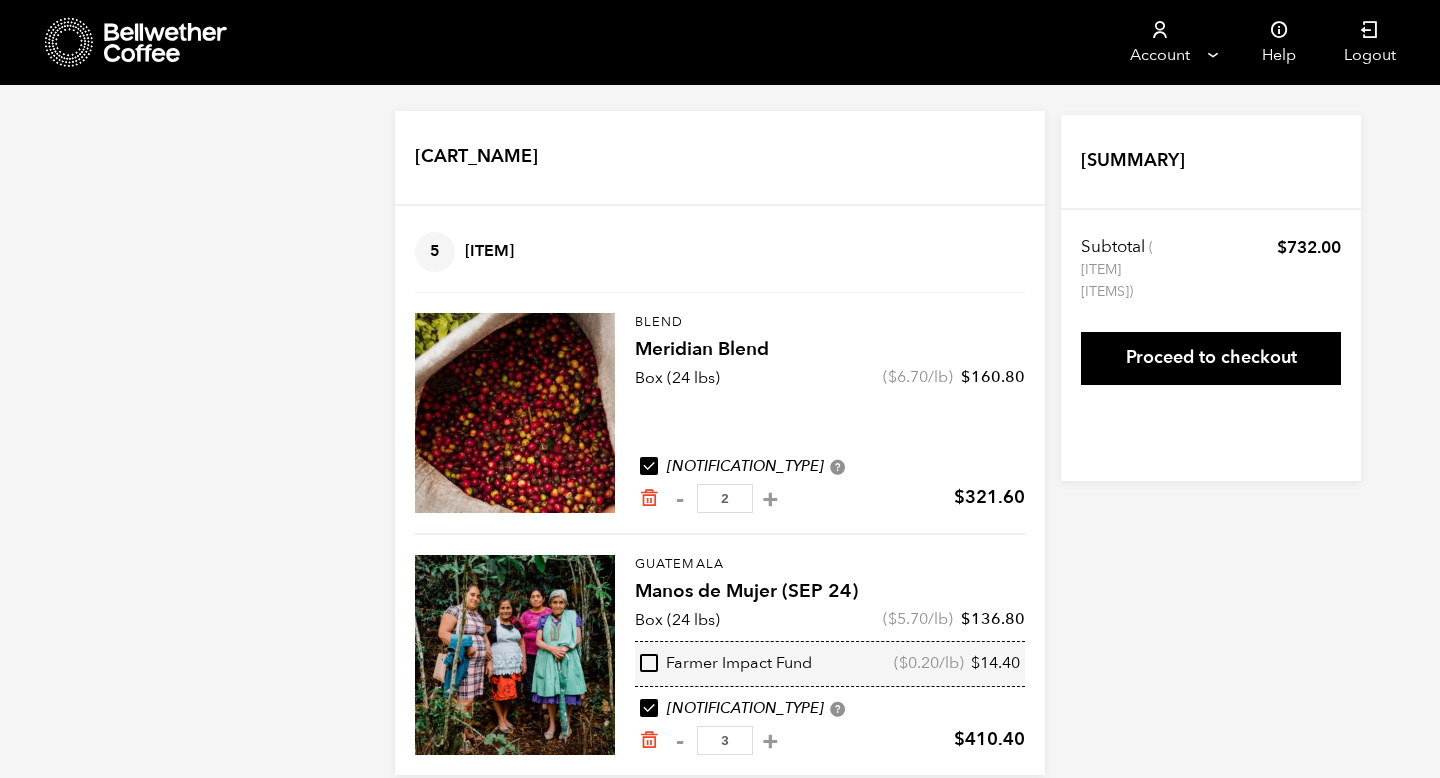 scroll, scrollTop: 32, scrollLeft: 0, axis: vertical 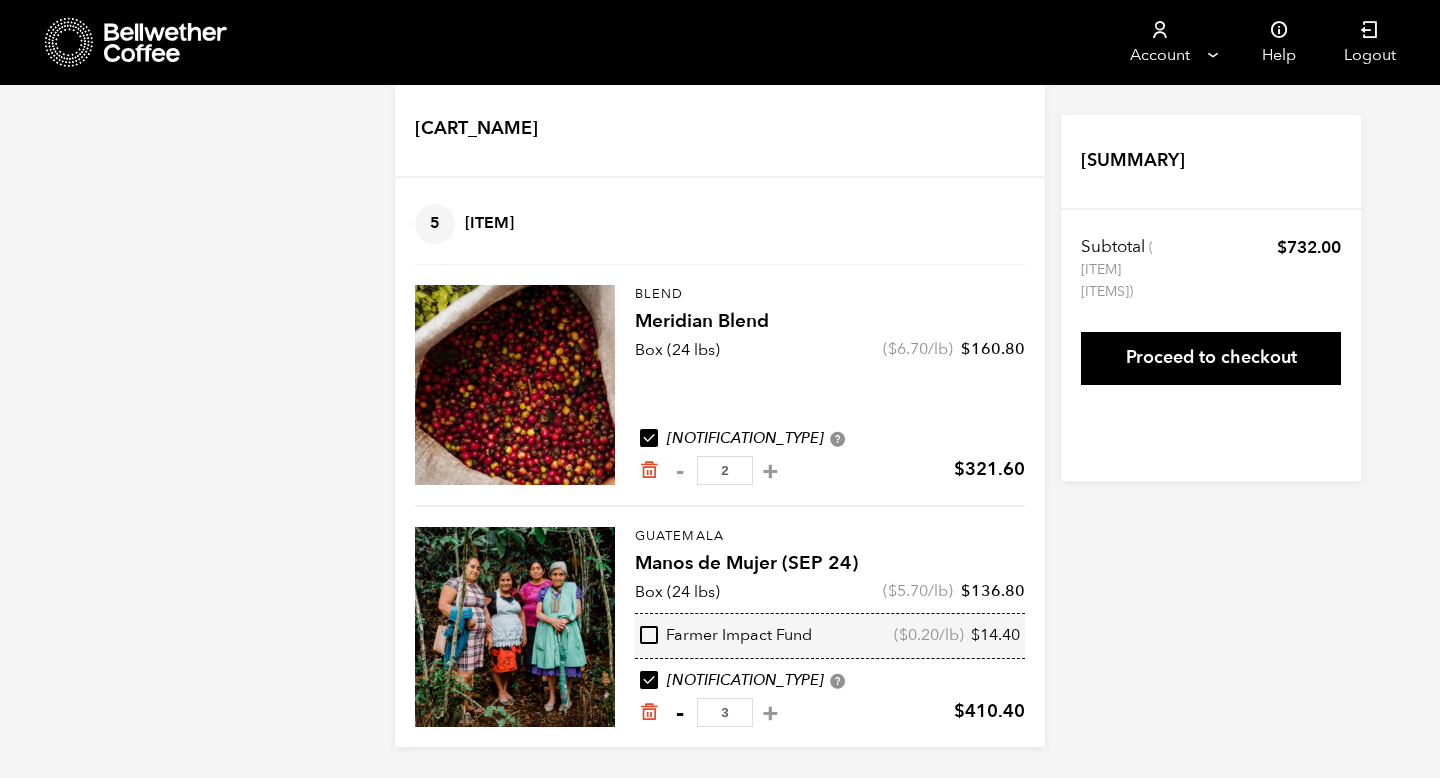 click on "-" at bounding box center [679, 713] 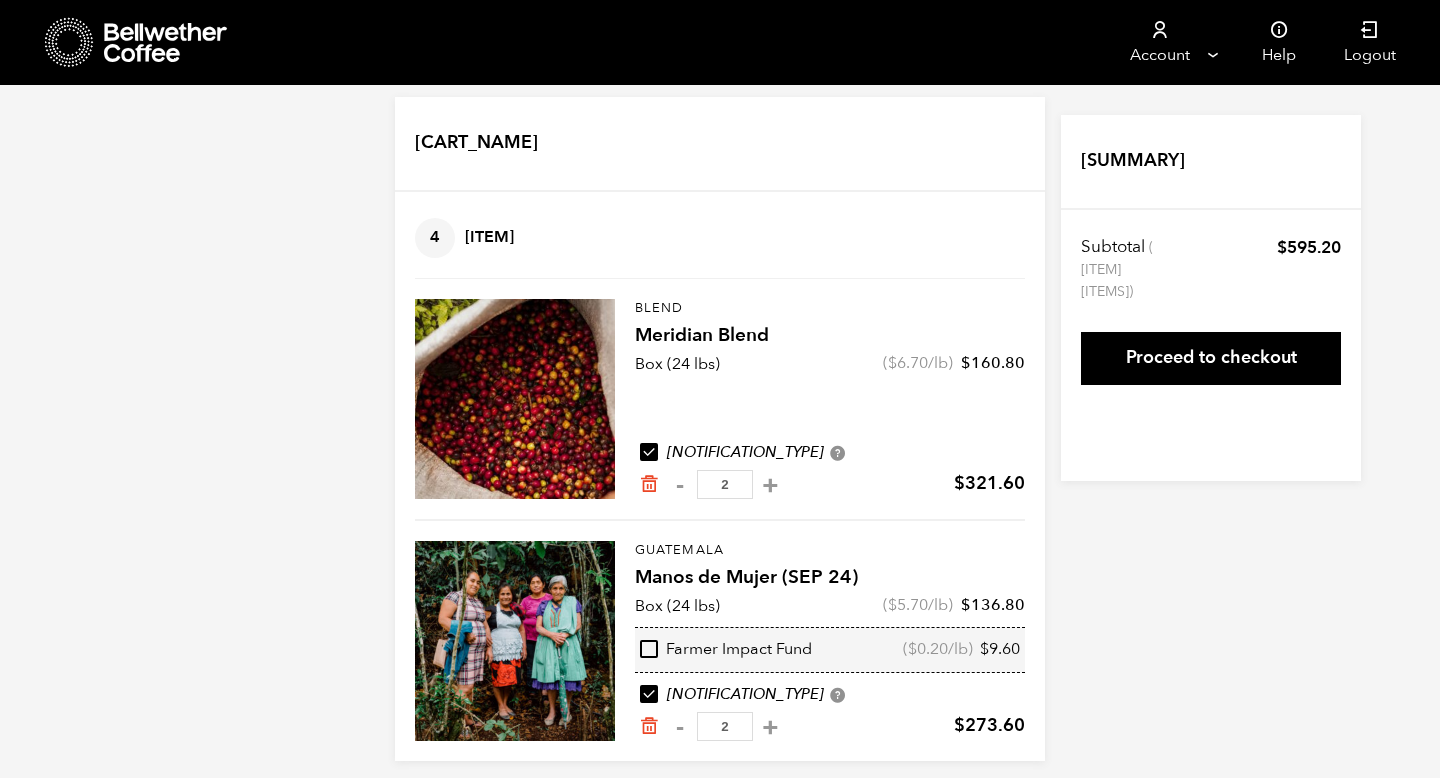 scroll, scrollTop: 0, scrollLeft: 0, axis: both 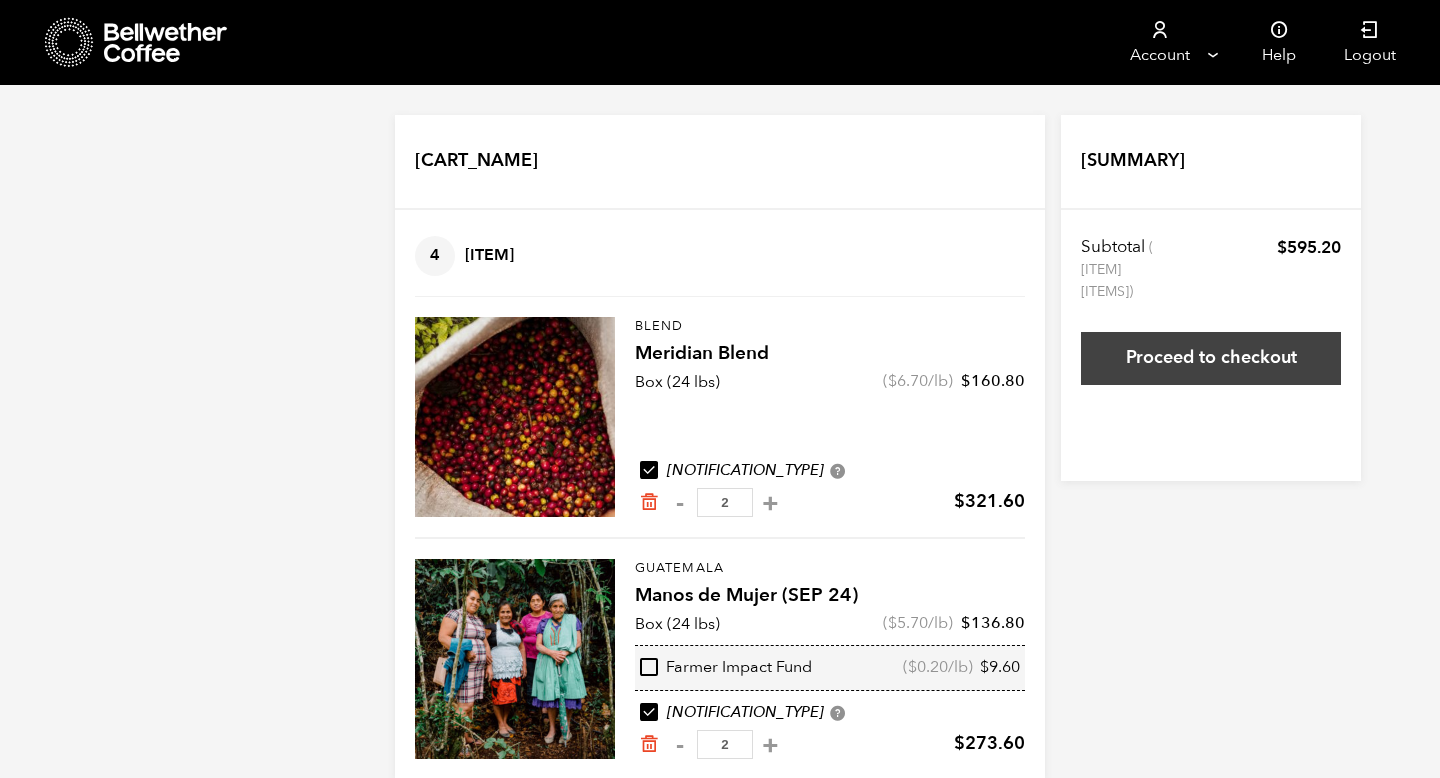 click on "Proceed to checkout" at bounding box center (1211, 358) 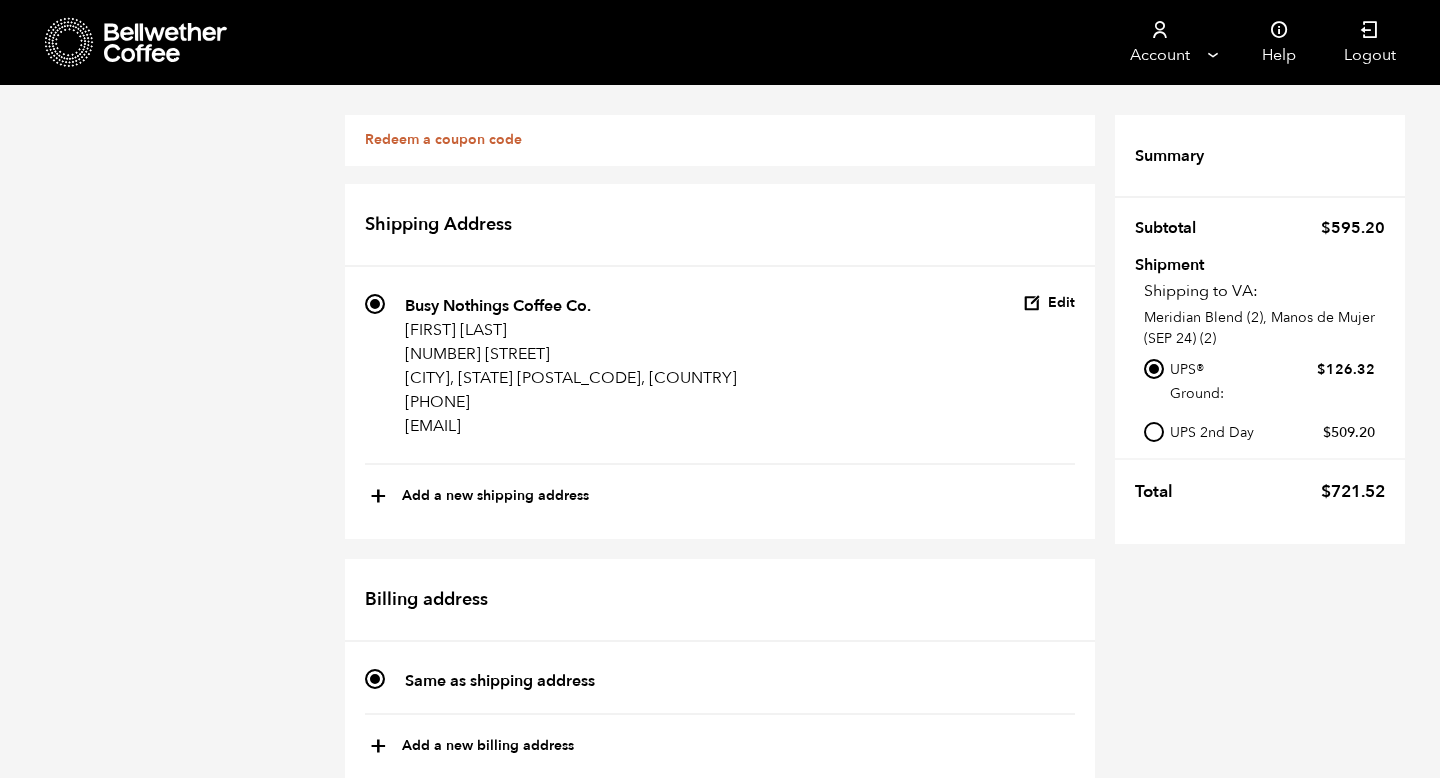 scroll, scrollTop: 0, scrollLeft: 0, axis: both 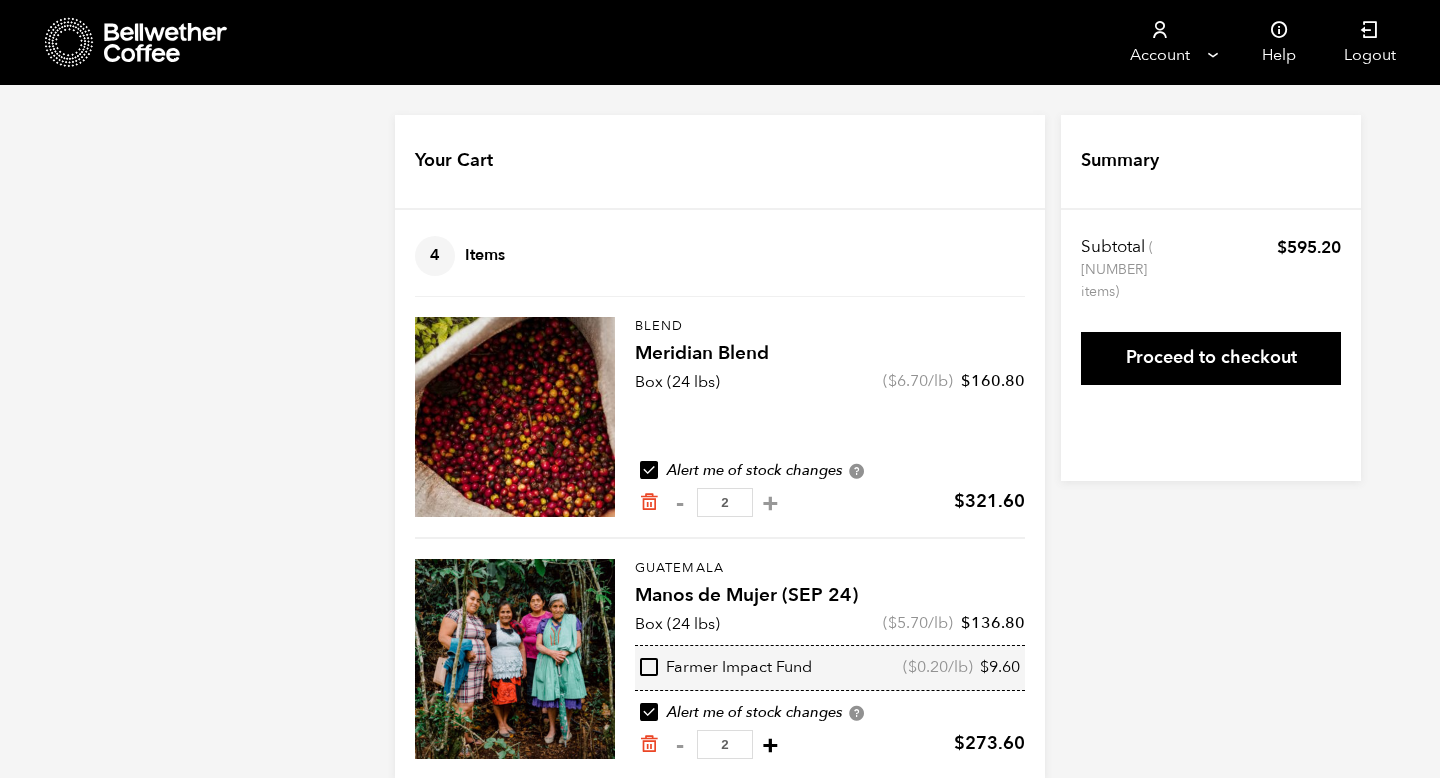 click on "+" at bounding box center [770, 745] 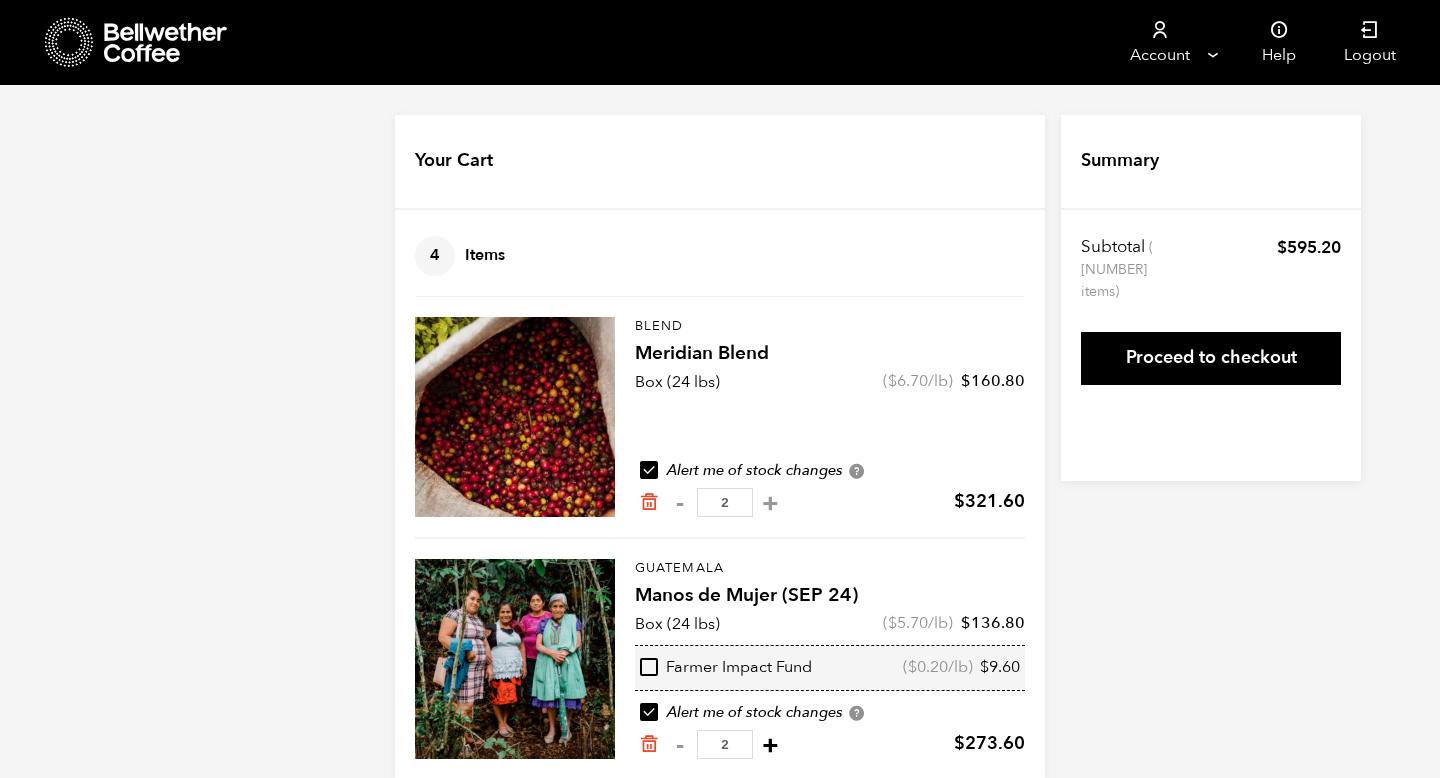 type on "3" 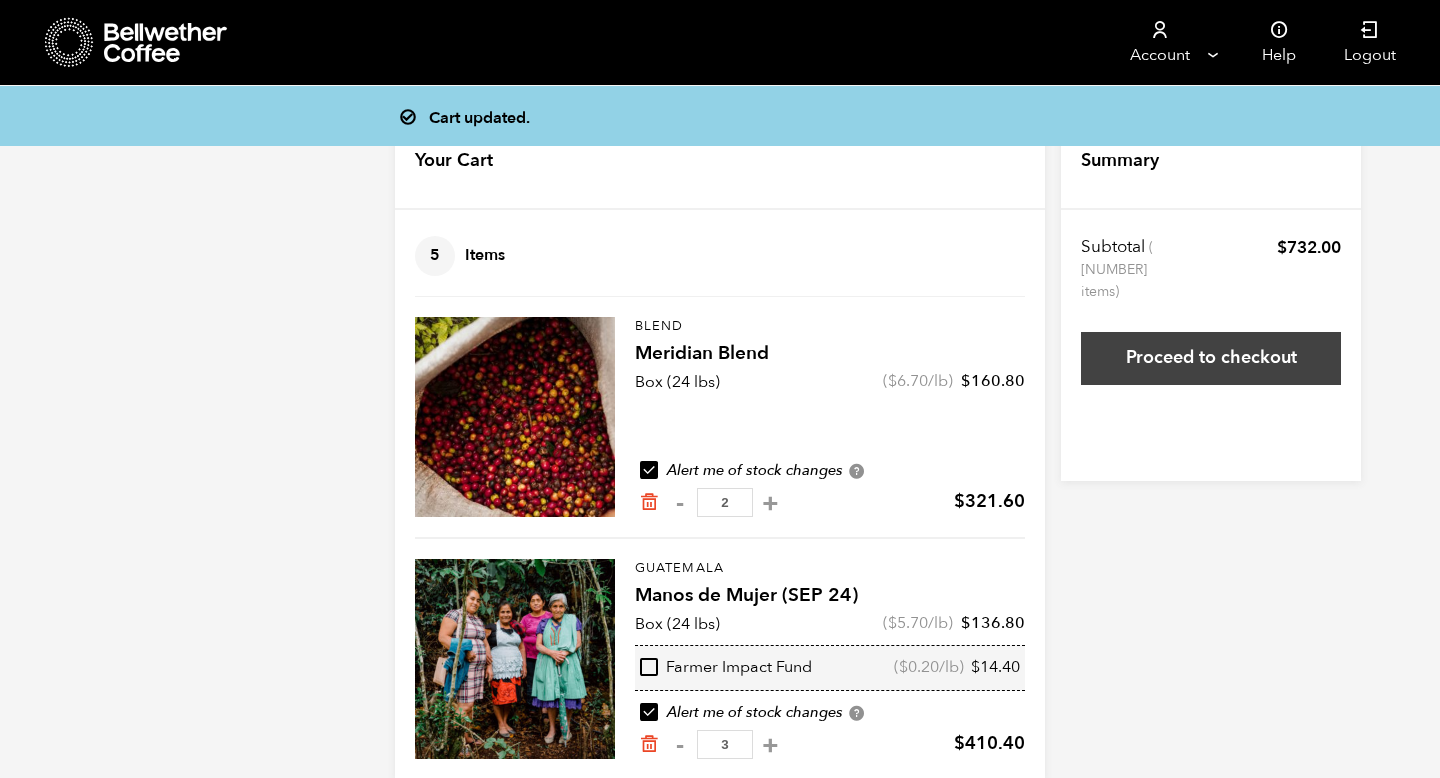 click on "Proceed to checkout" at bounding box center [1211, 358] 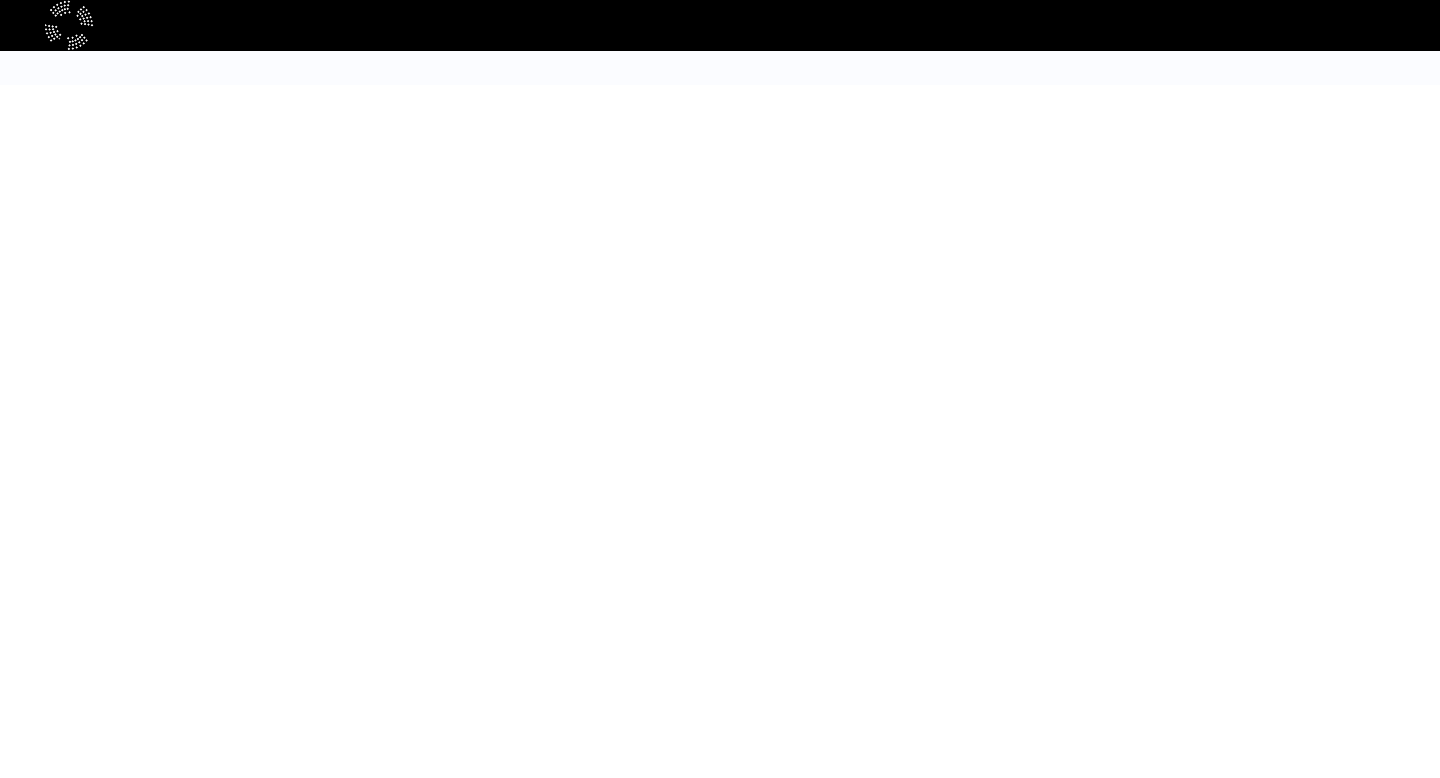 scroll, scrollTop: 0, scrollLeft: 0, axis: both 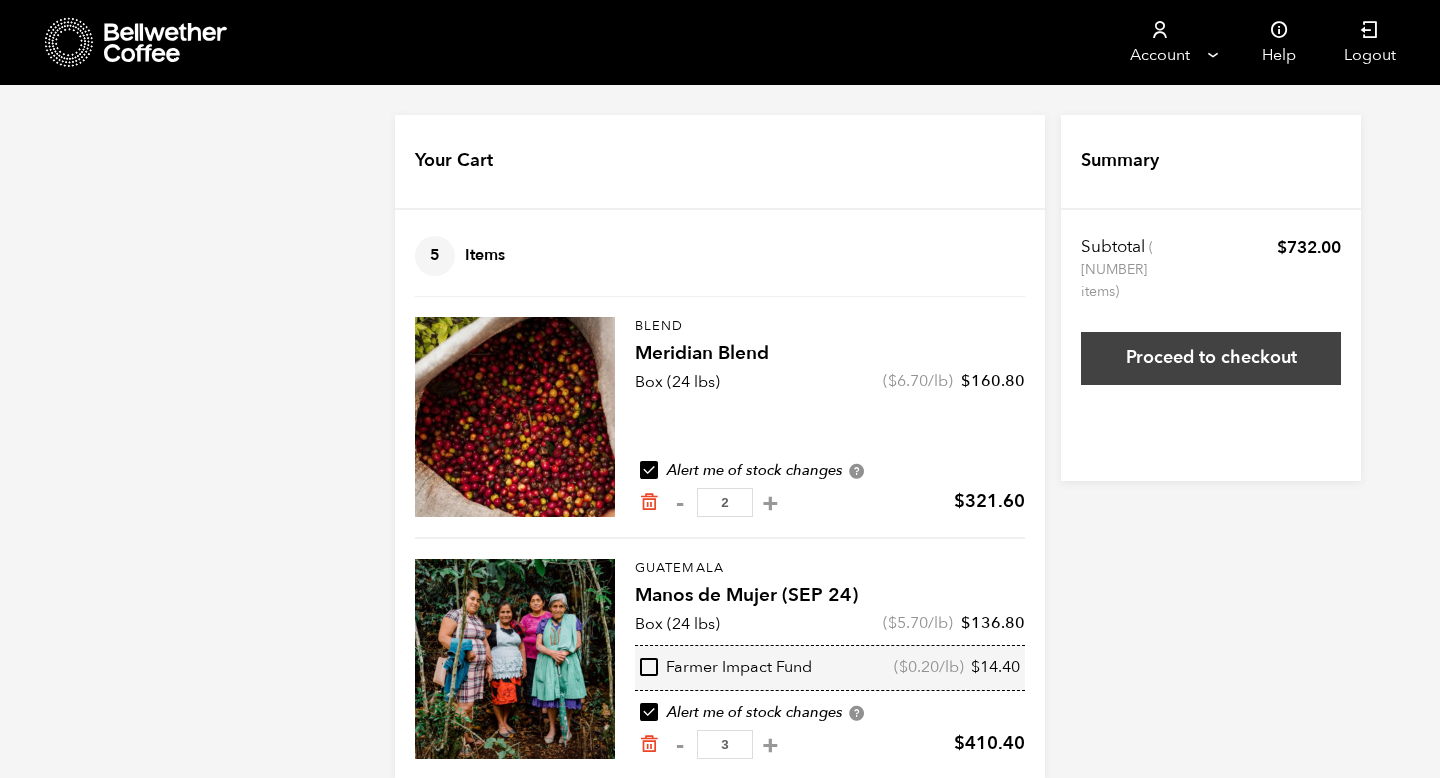 click on "Proceed to checkout" at bounding box center (1211, 358) 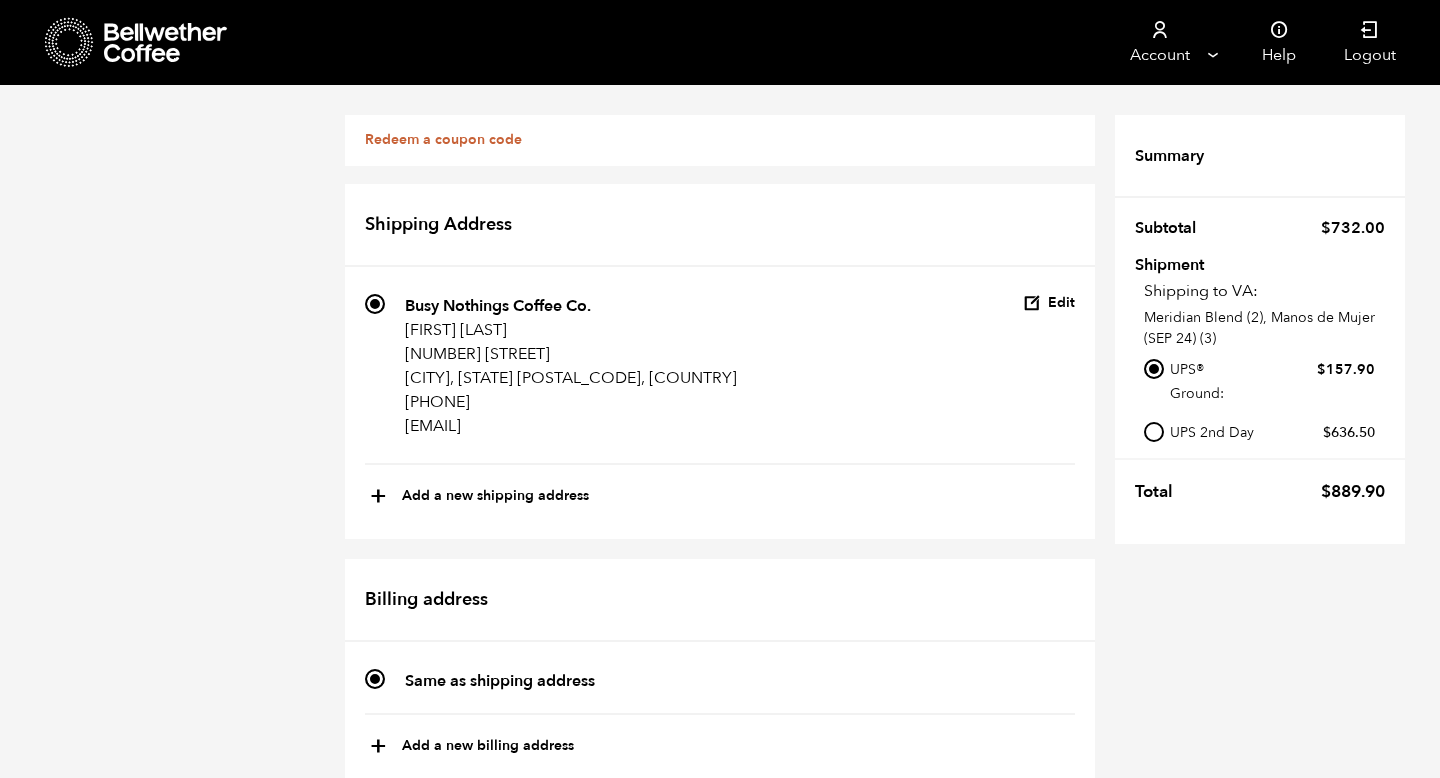 scroll, scrollTop: 0, scrollLeft: 0, axis: both 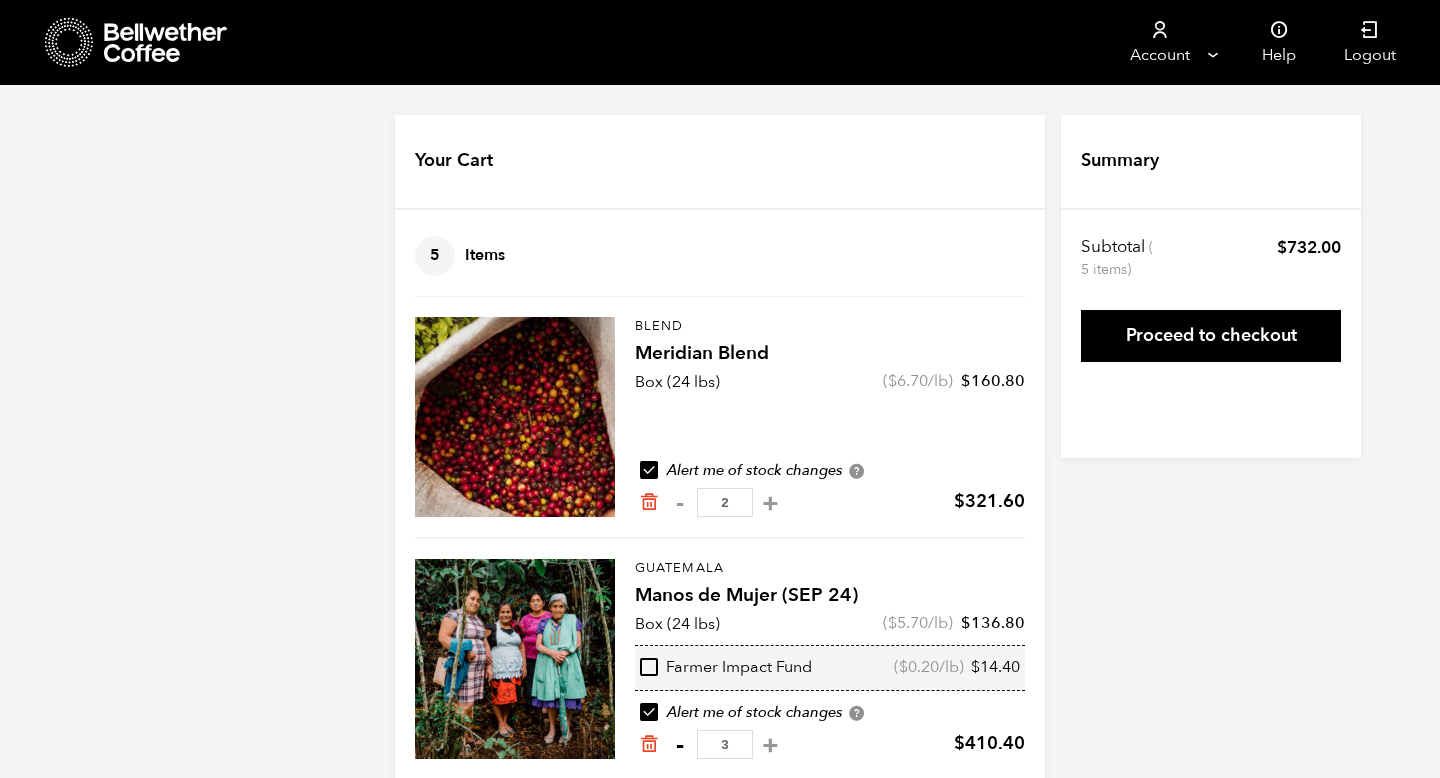 click on "-" at bounding box center [679, 745] 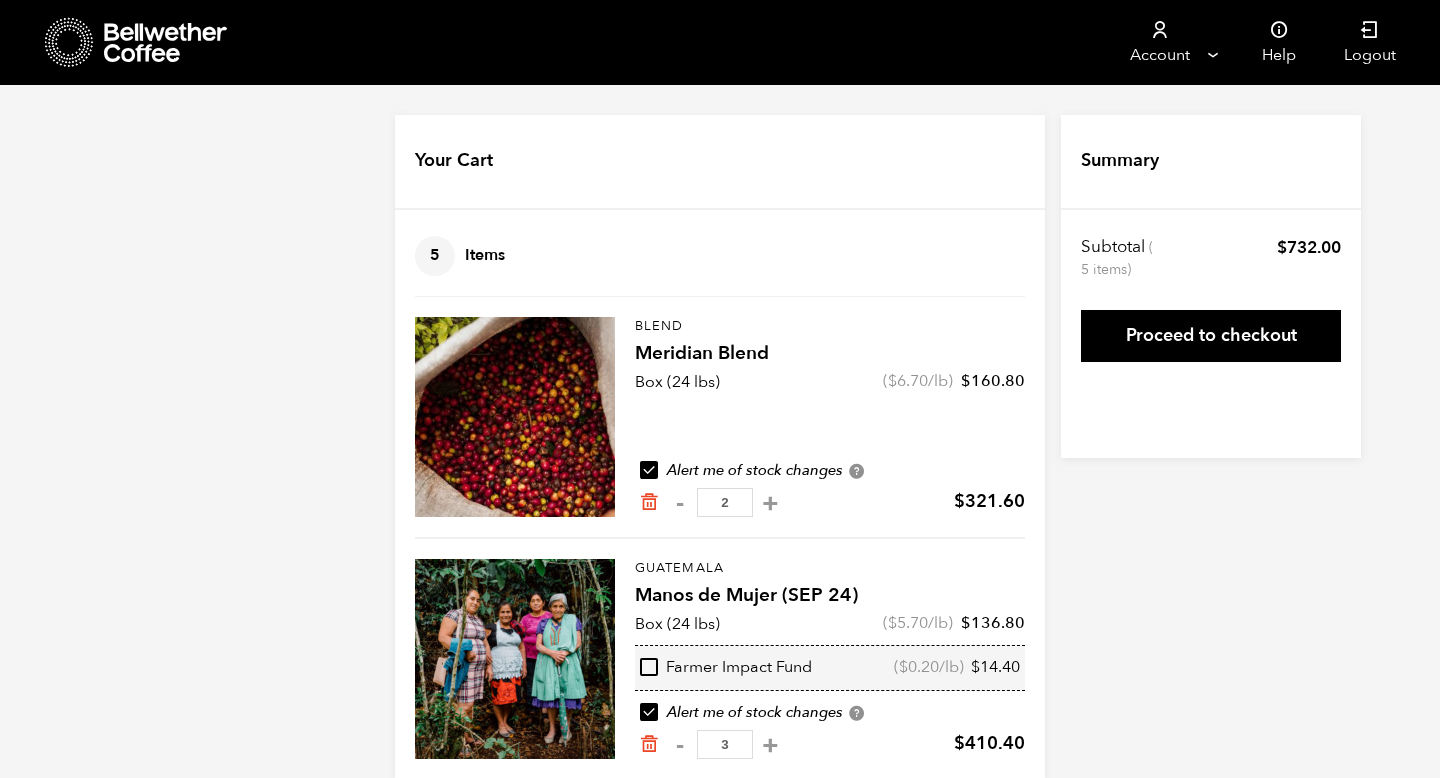 type on "2" 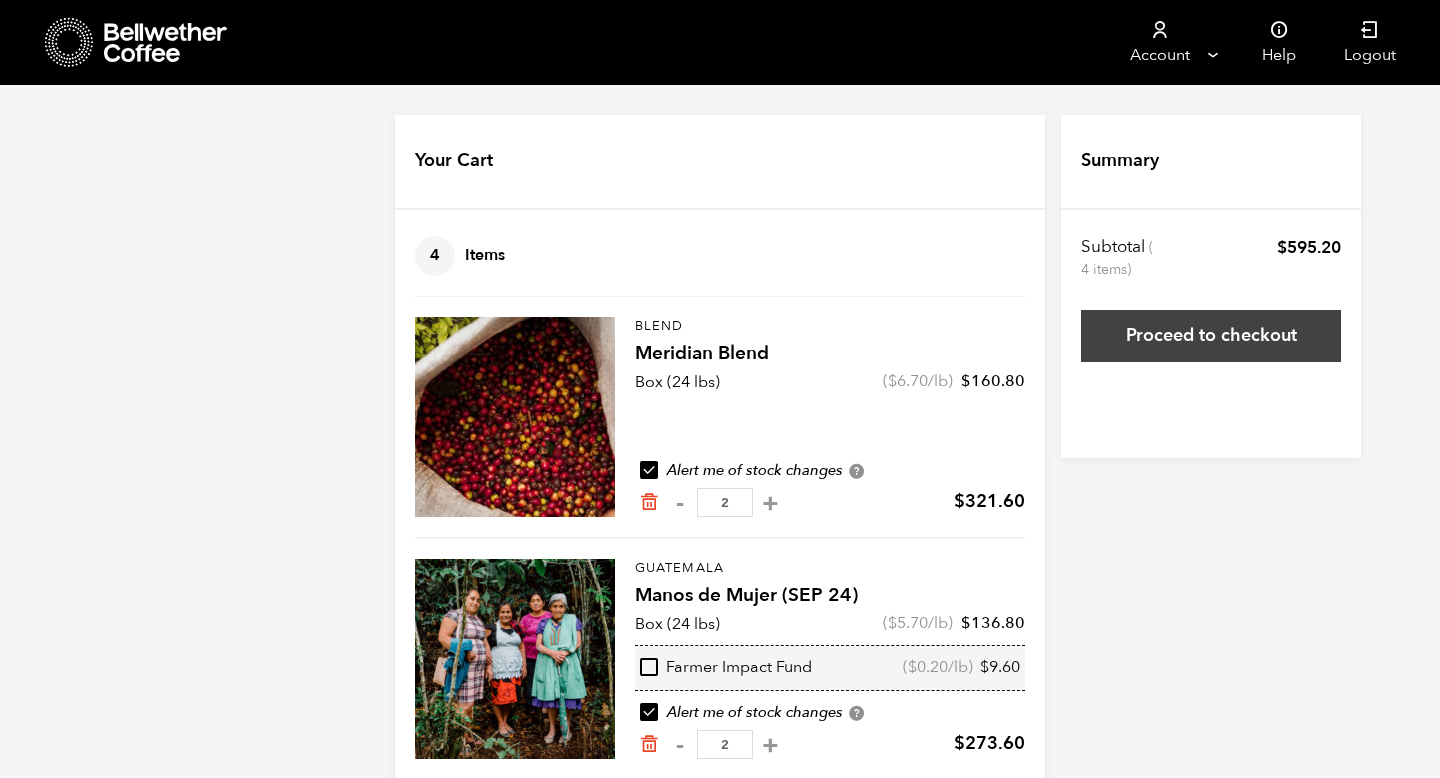 click on "Proceed to checkout" at bounding box center (1211, 336) 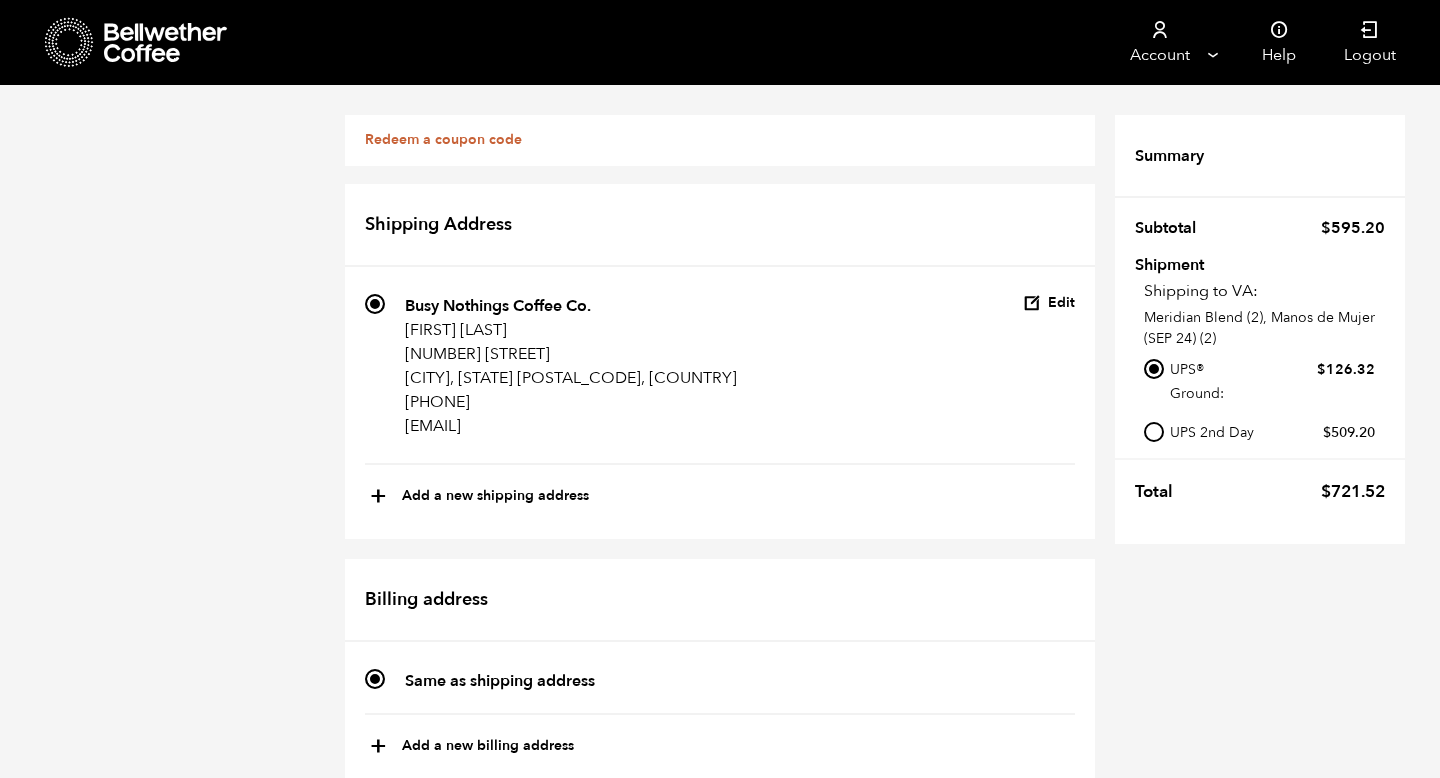 scroll, scrollTop: 1279, scrollLeft: 0, axis: vertical 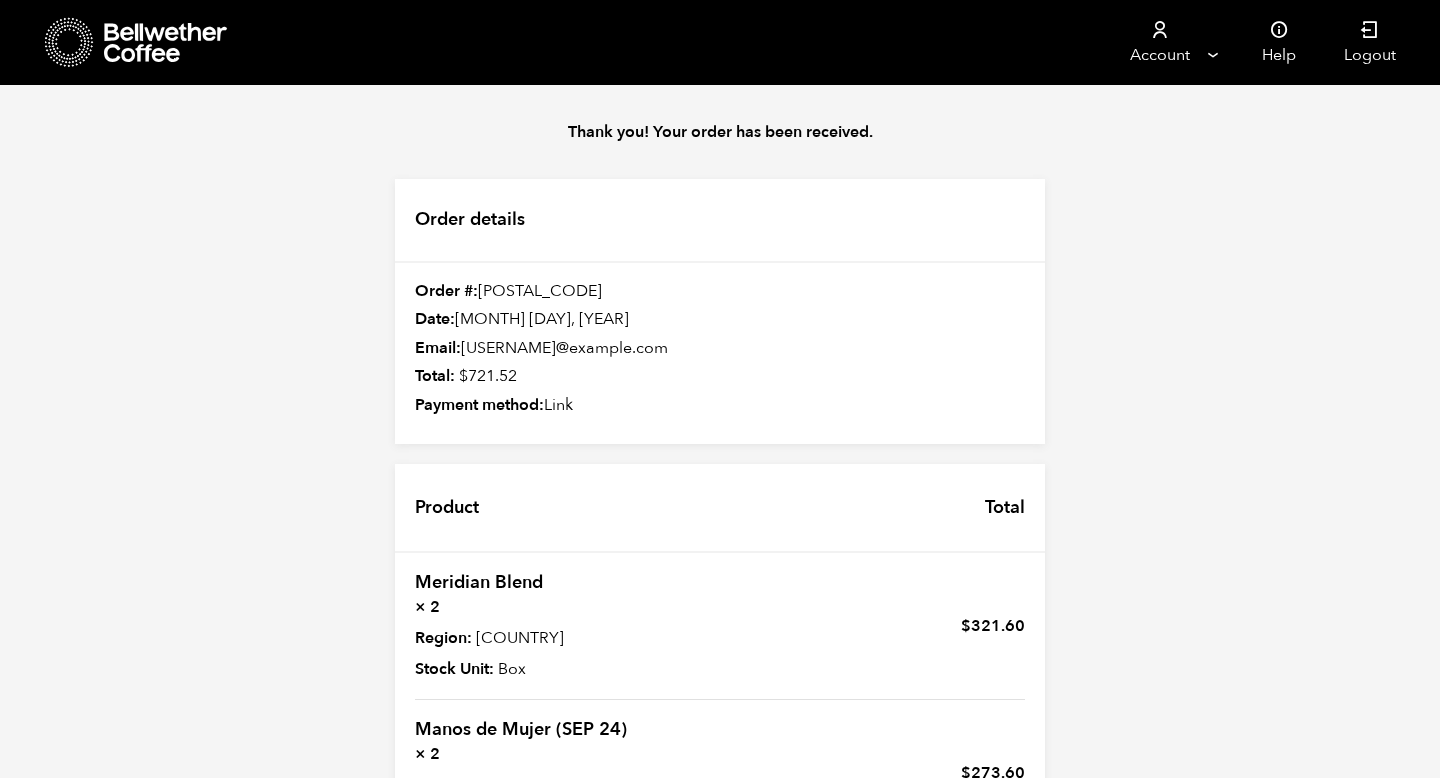 click 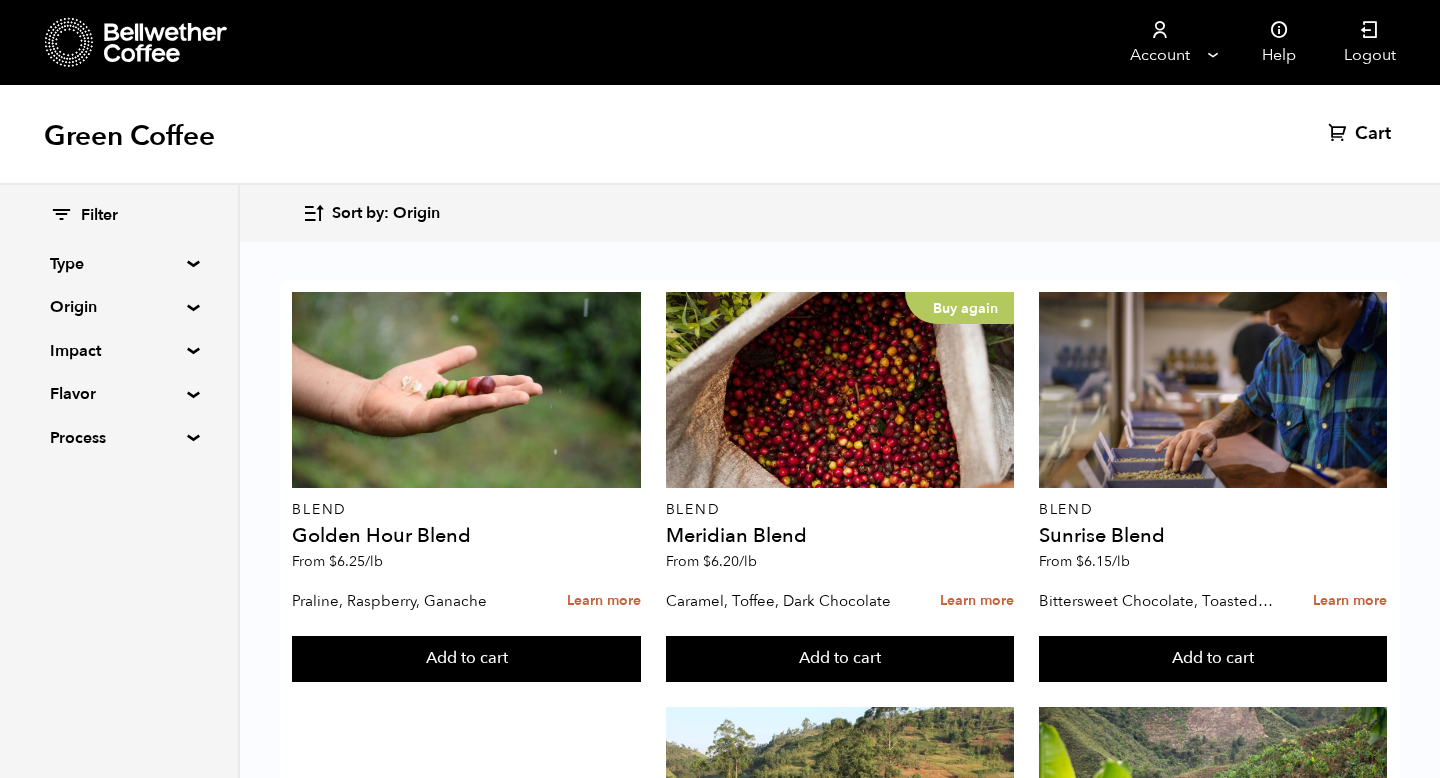 scroll, scrollTop: 545, scrollLeft: 0, axis: vertical 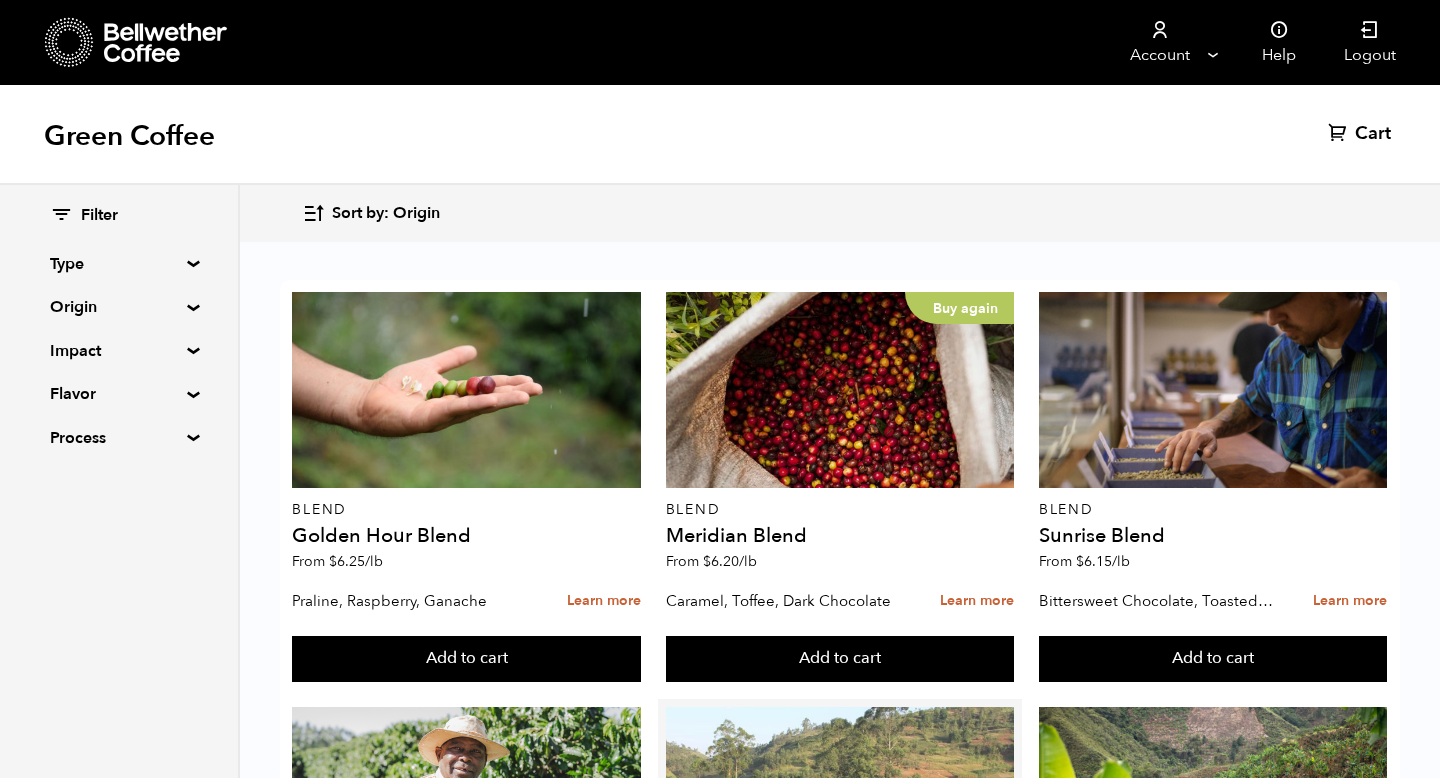 click at bounding box center (840, 805) 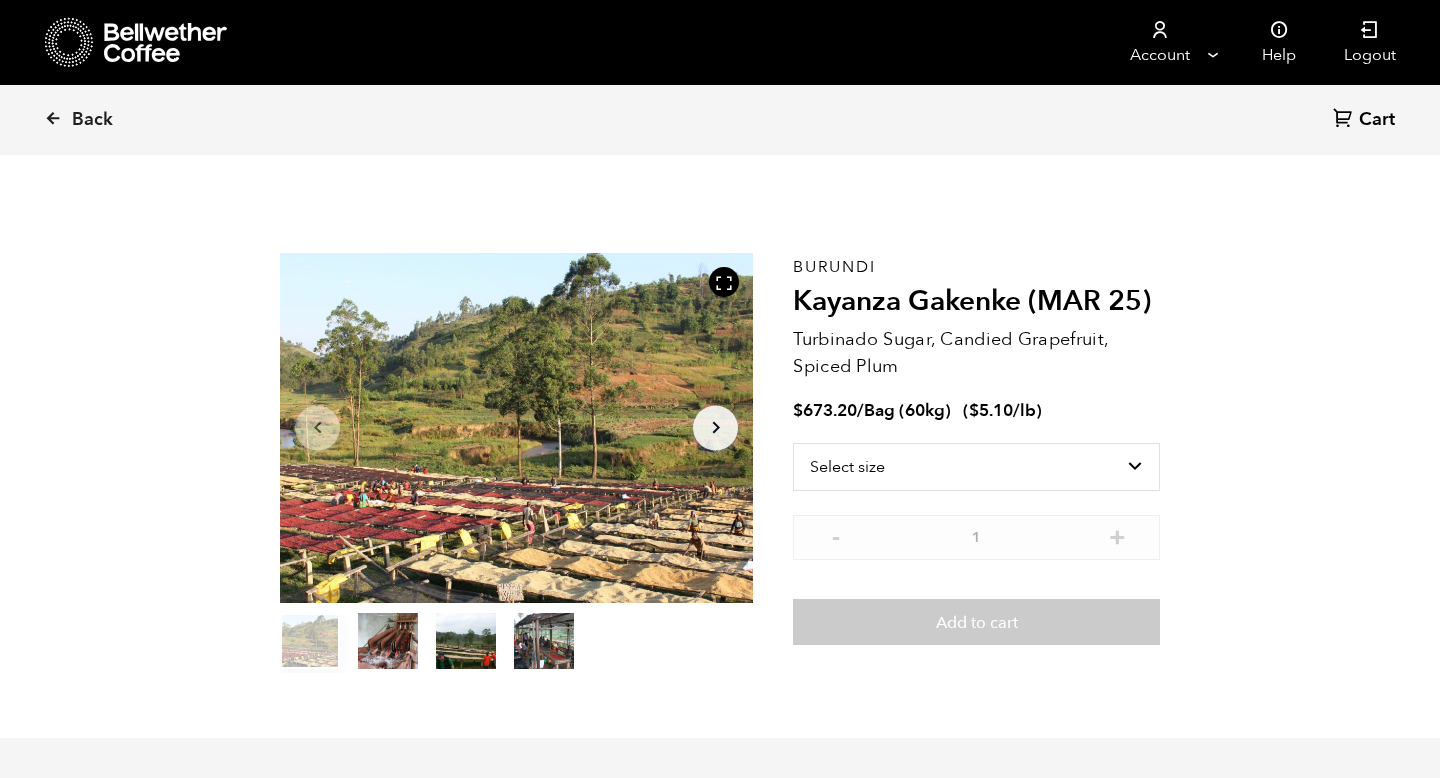 scroll, scrollTop: 0, scrollLeft: 0, axis: both 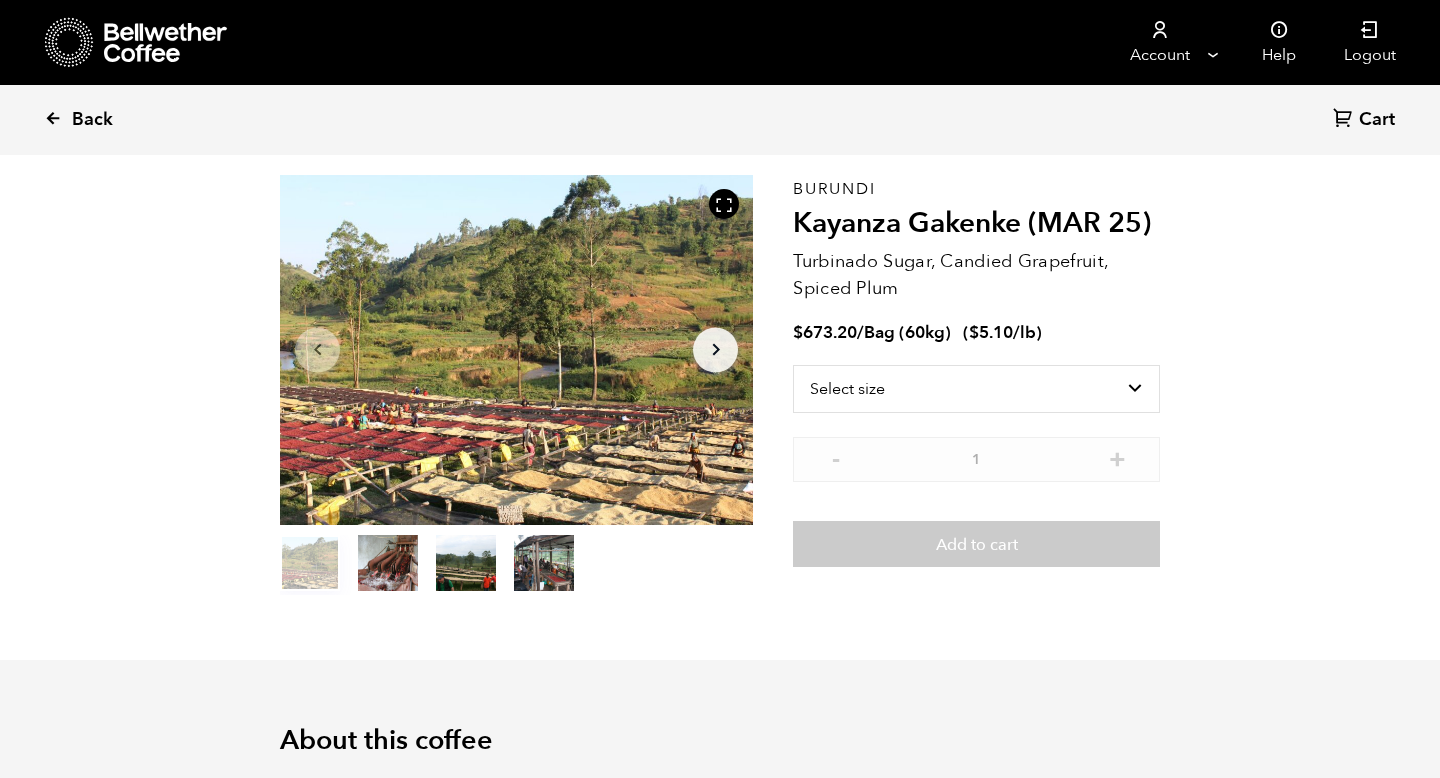 click on "Back" at bounding box center [92, 120] 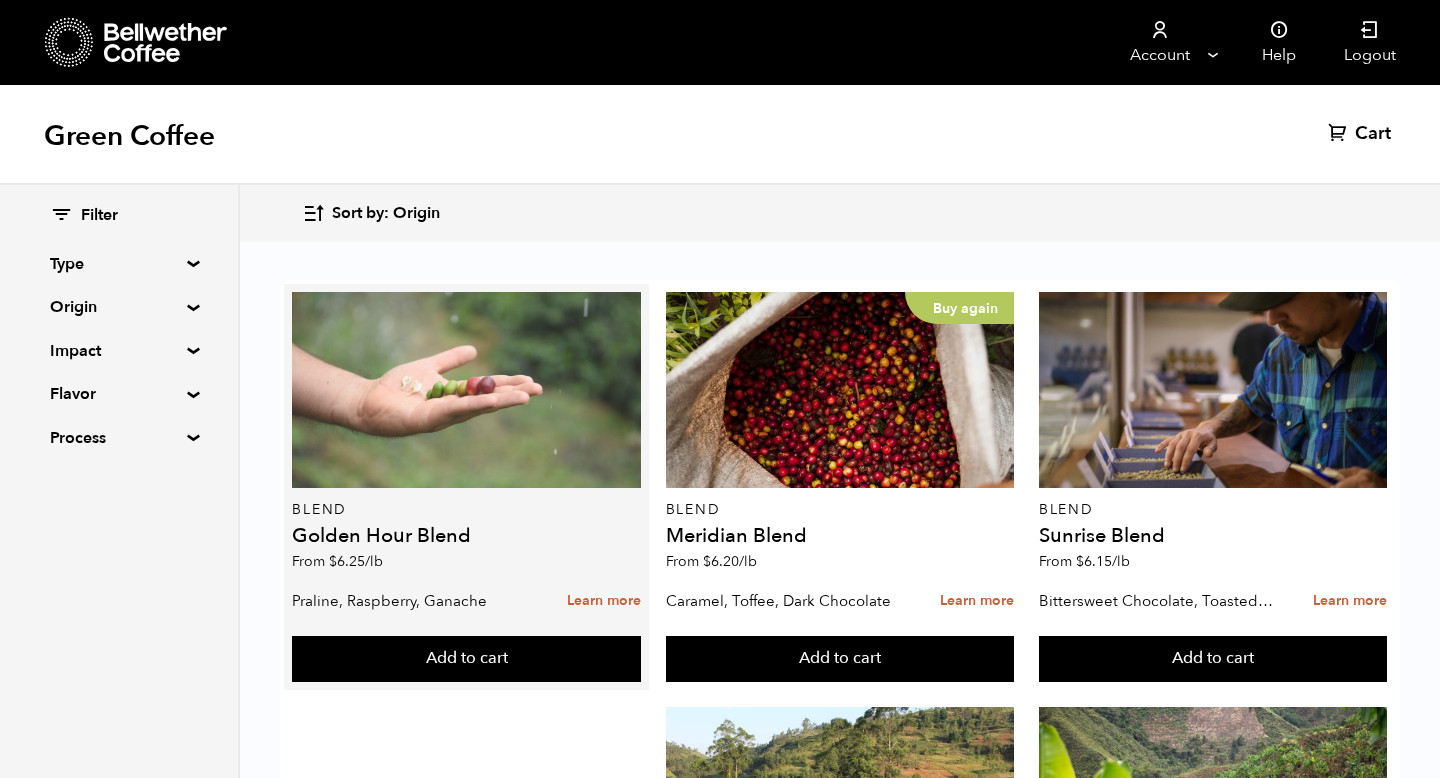 scroll, scrollTop: 878, scrollLeft: 0, axis: vertical 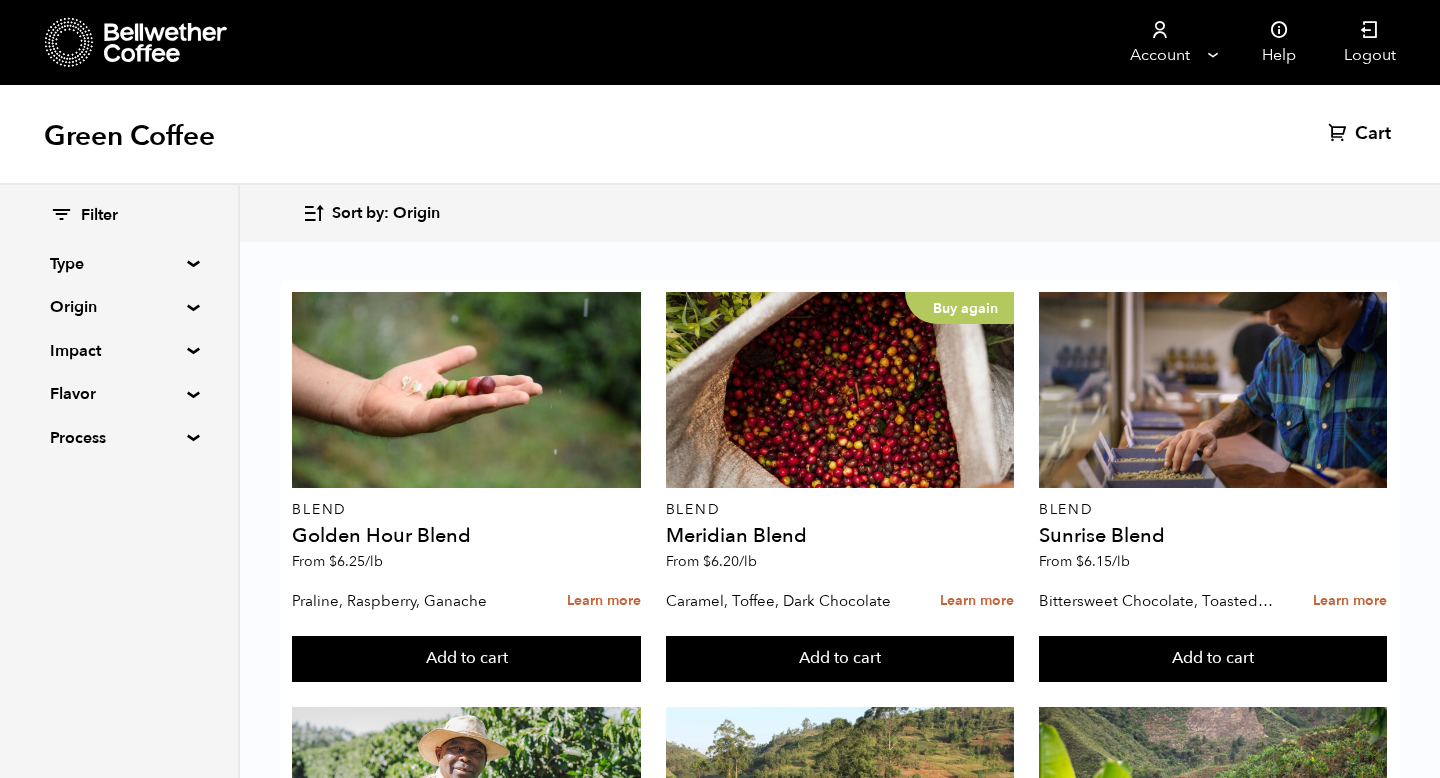 click on "New" at bounding box center [840, 1220] 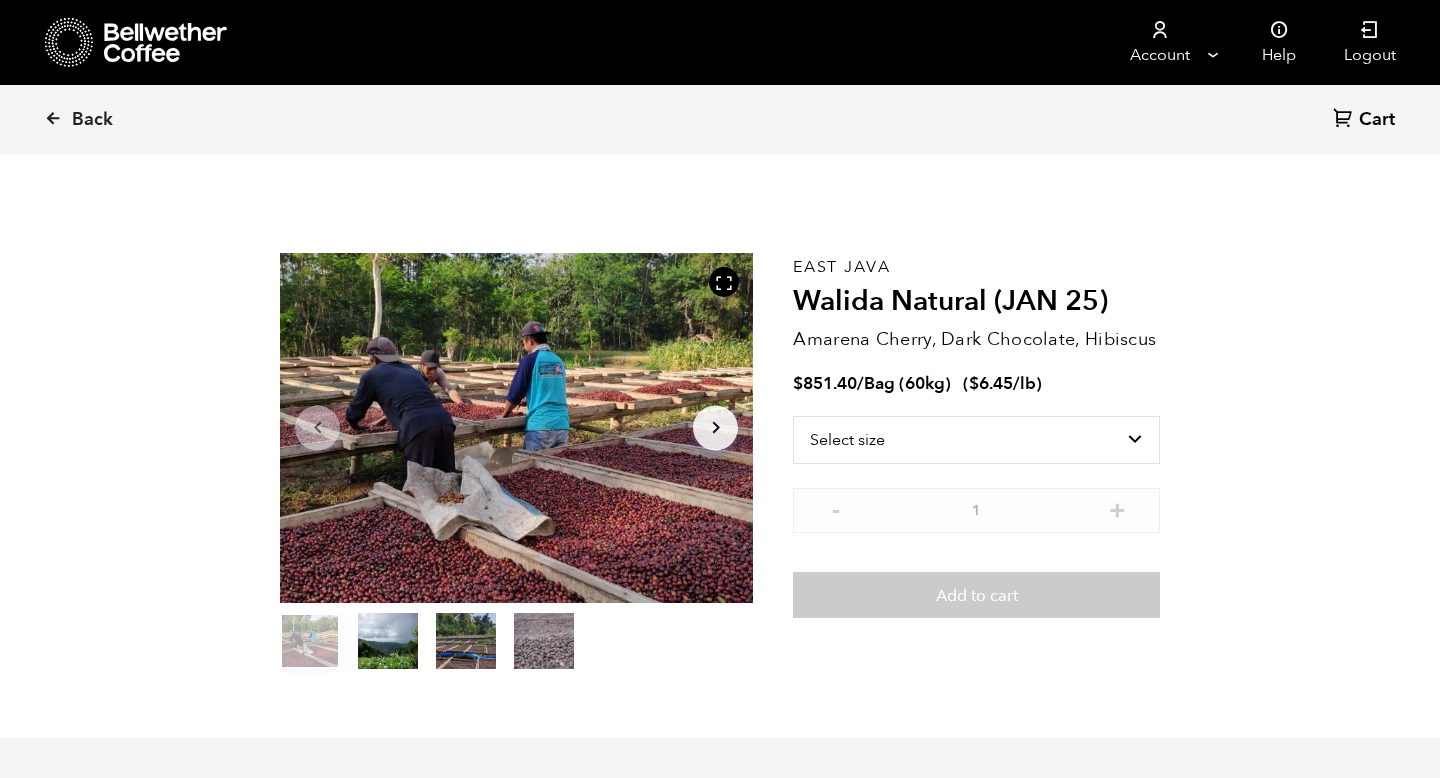 scroll, scrollTop: 0, scrollLeft: 0, axis: both 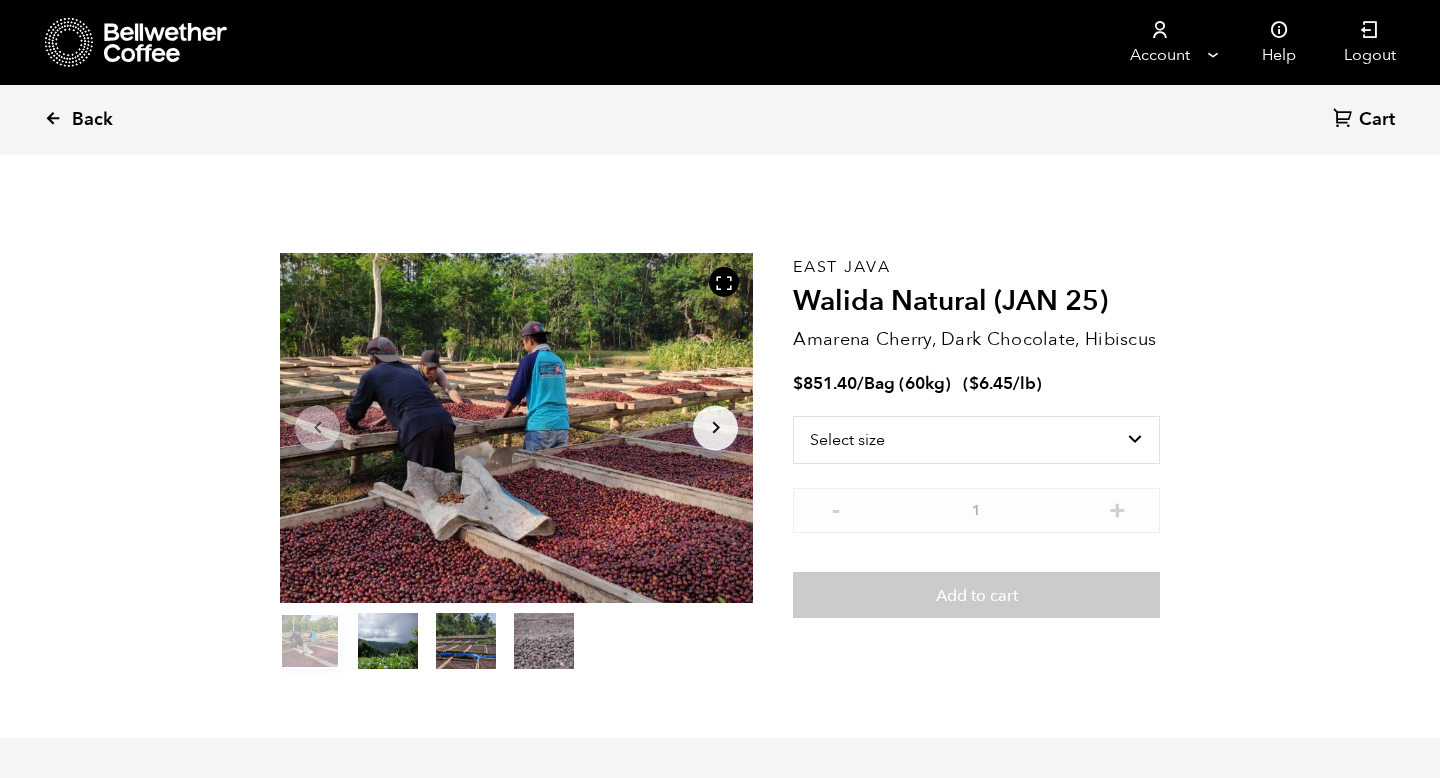 click on "Back" at bounding box center [92, 120] 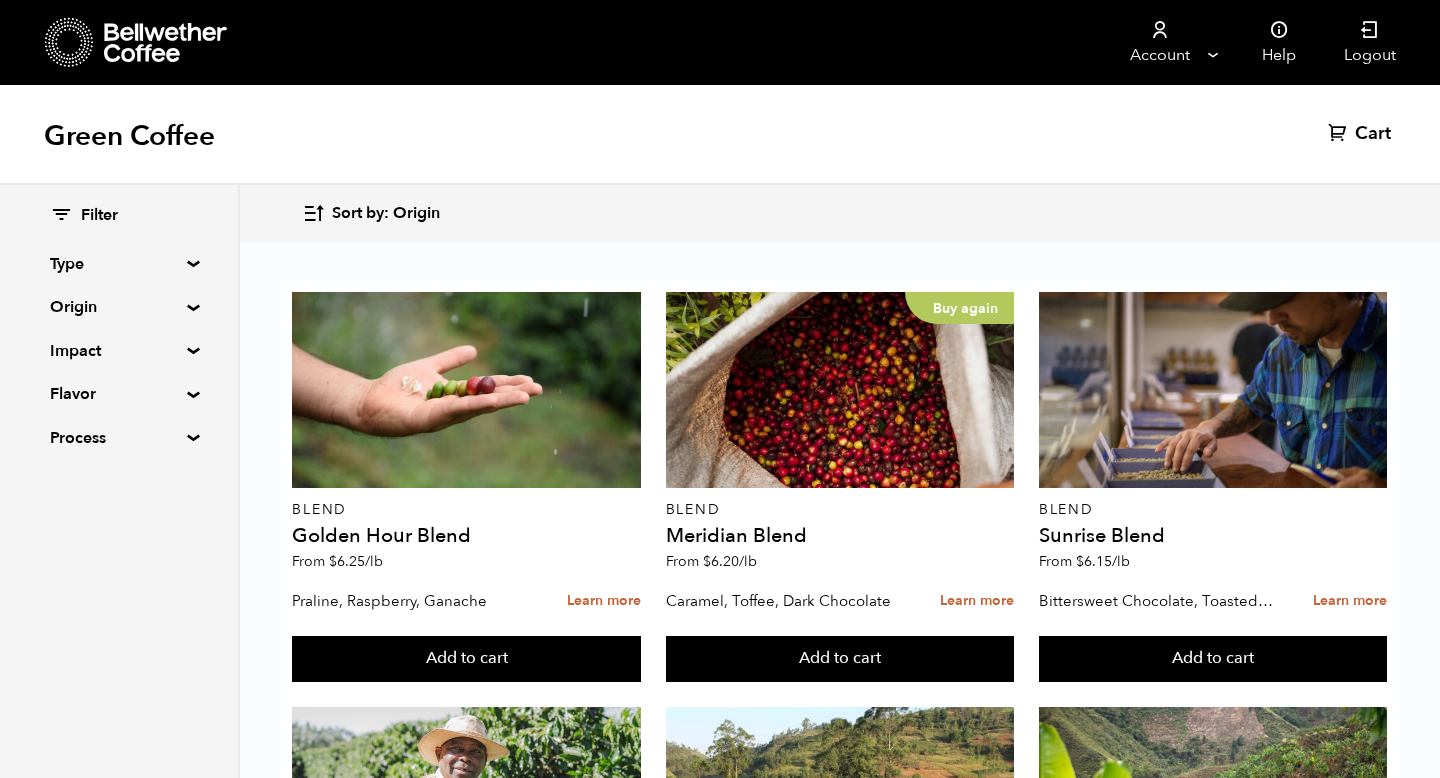 scroll, scrollTop: 2176, scrollLeft: 0, axis: vertical 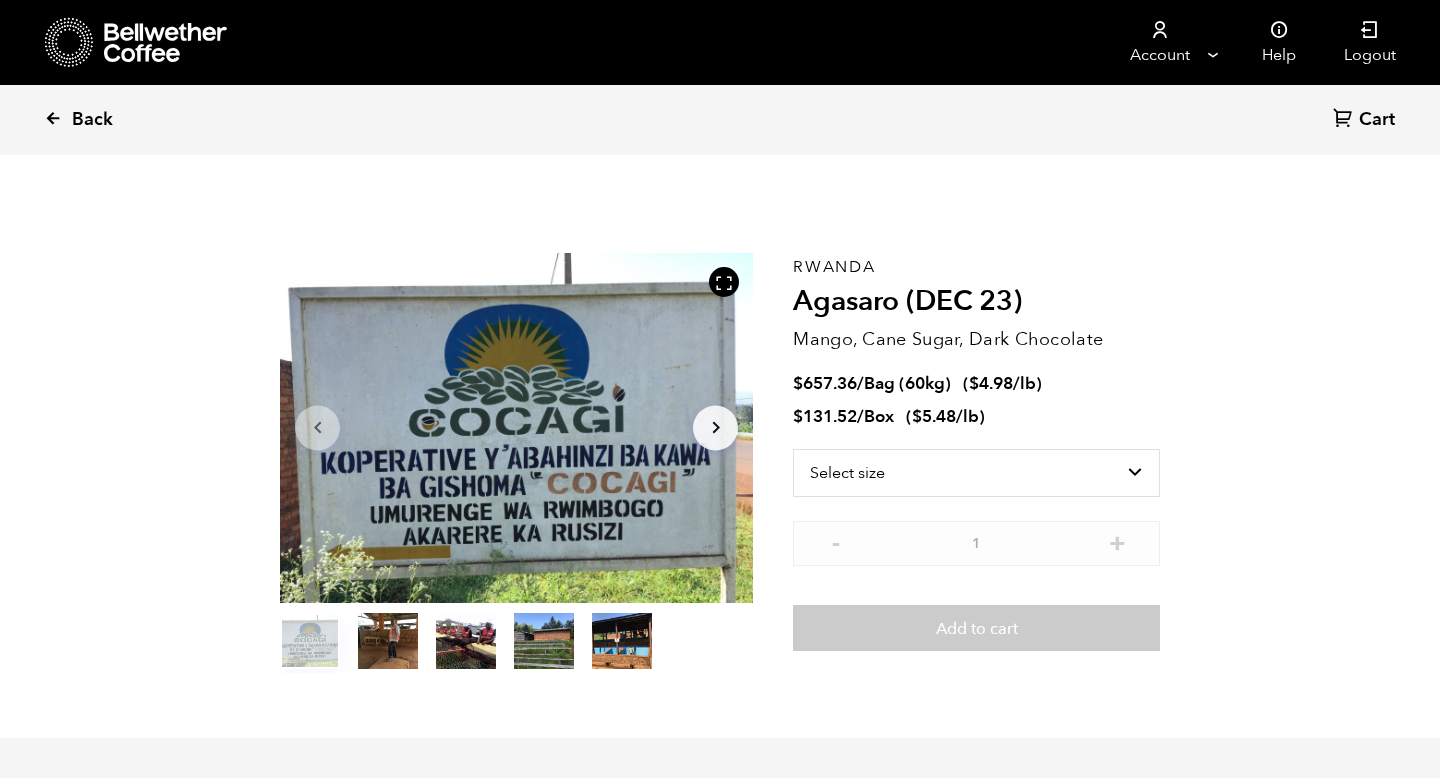 click on "Back" at bounding box center (92, 120) 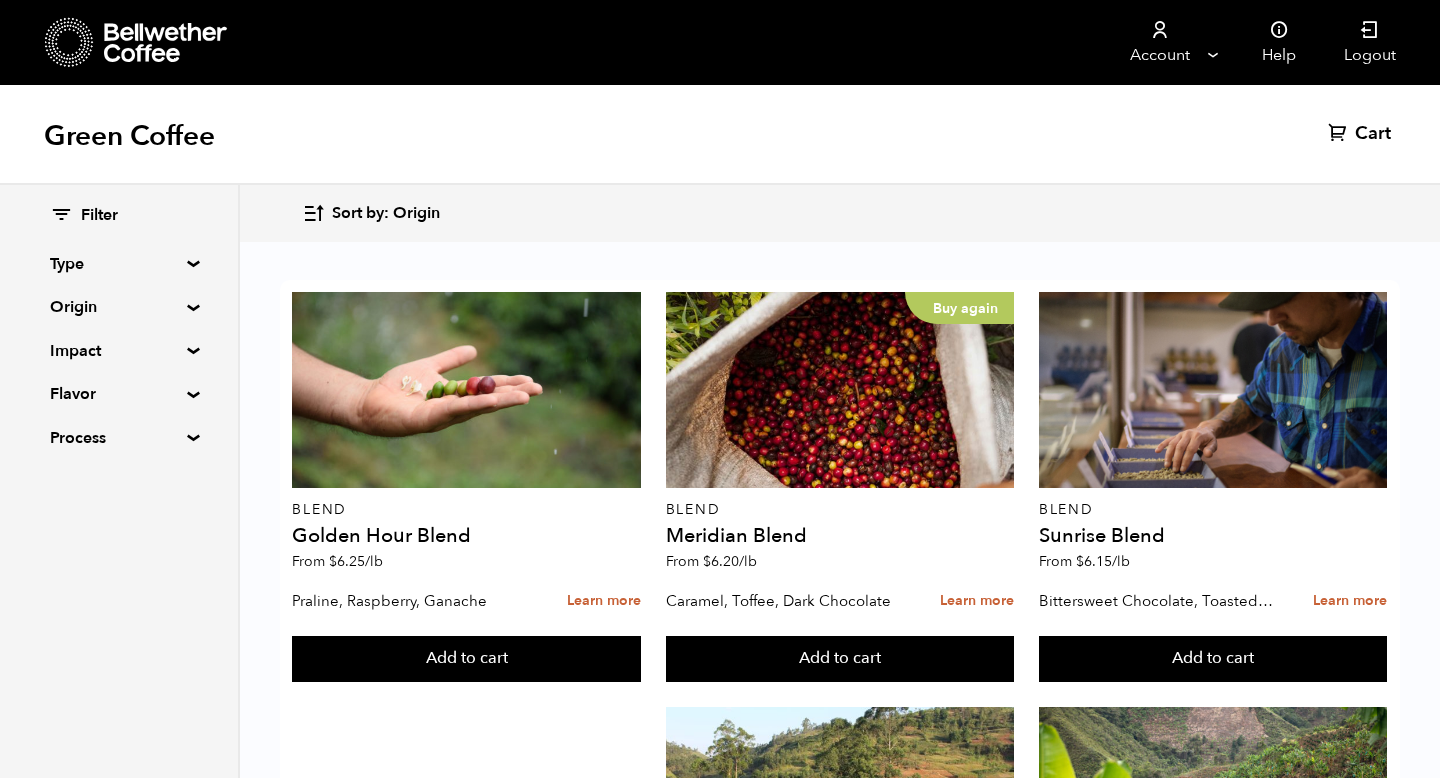 scroll, scrollTop: 0, scrollLeft: 0, axis: both 